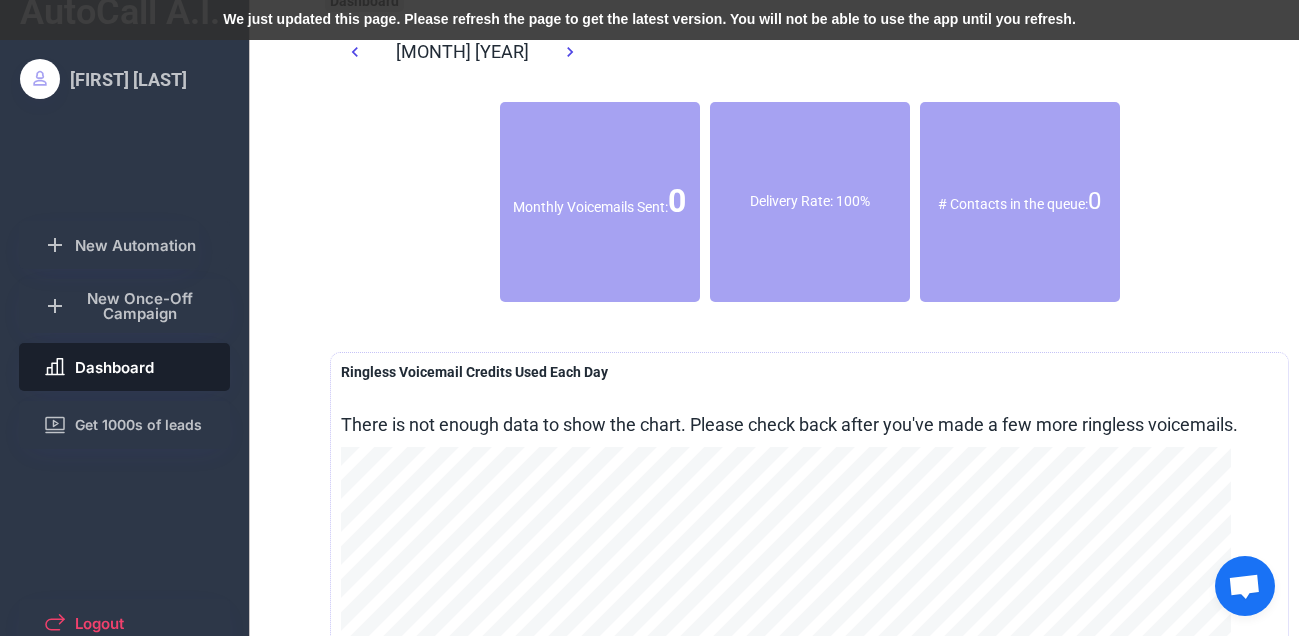 scroll, scrollTop: 18, scrollLeft: 0, axis: vertical 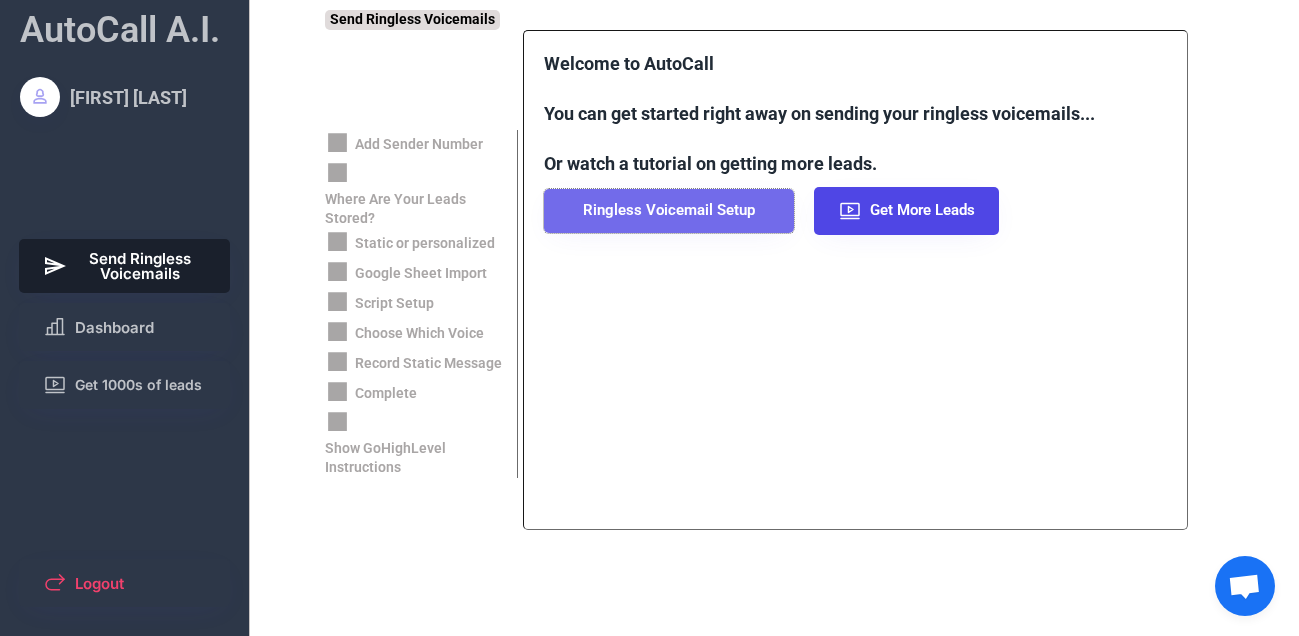 click on "Ringless Voicemail Setup" at bounding box center (669, 211) 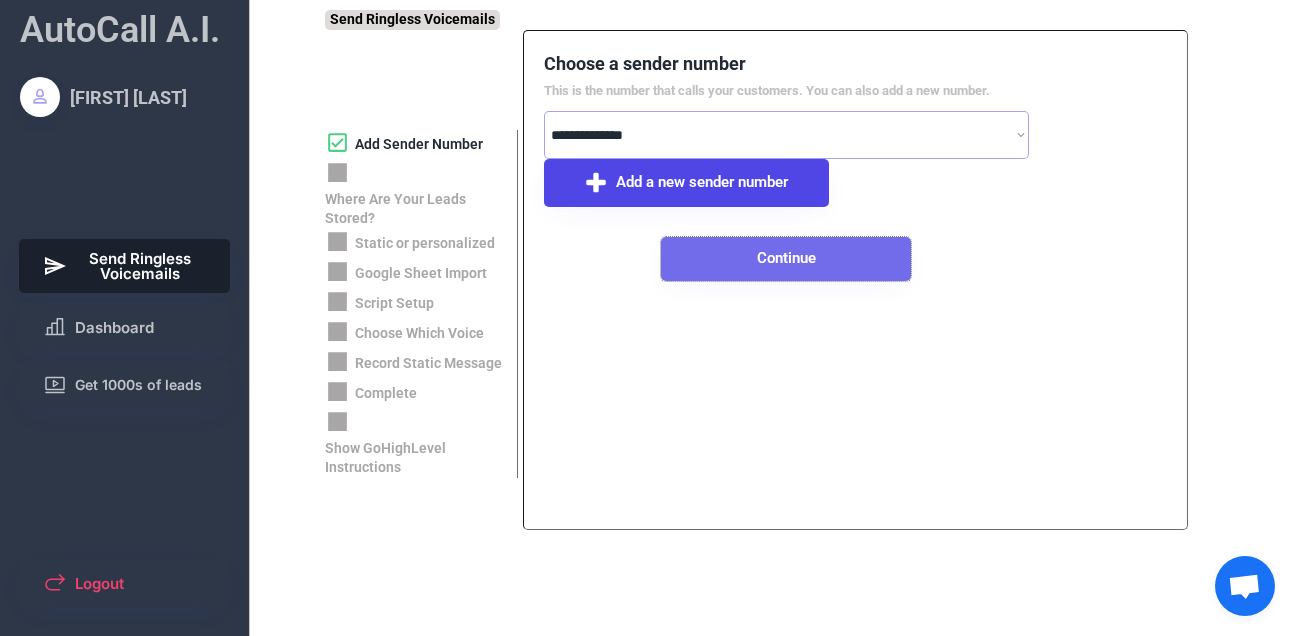 click on "Continue" at bounding box center [786, 259] 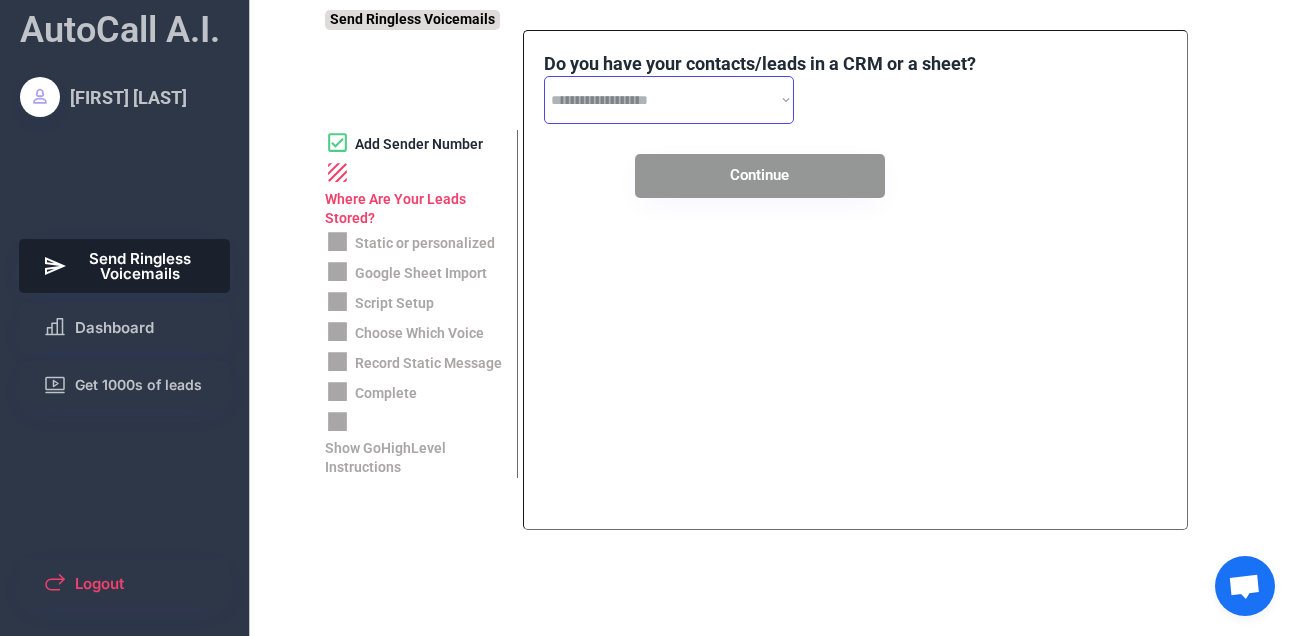 click on "**********" at bounding box center [669, 100] 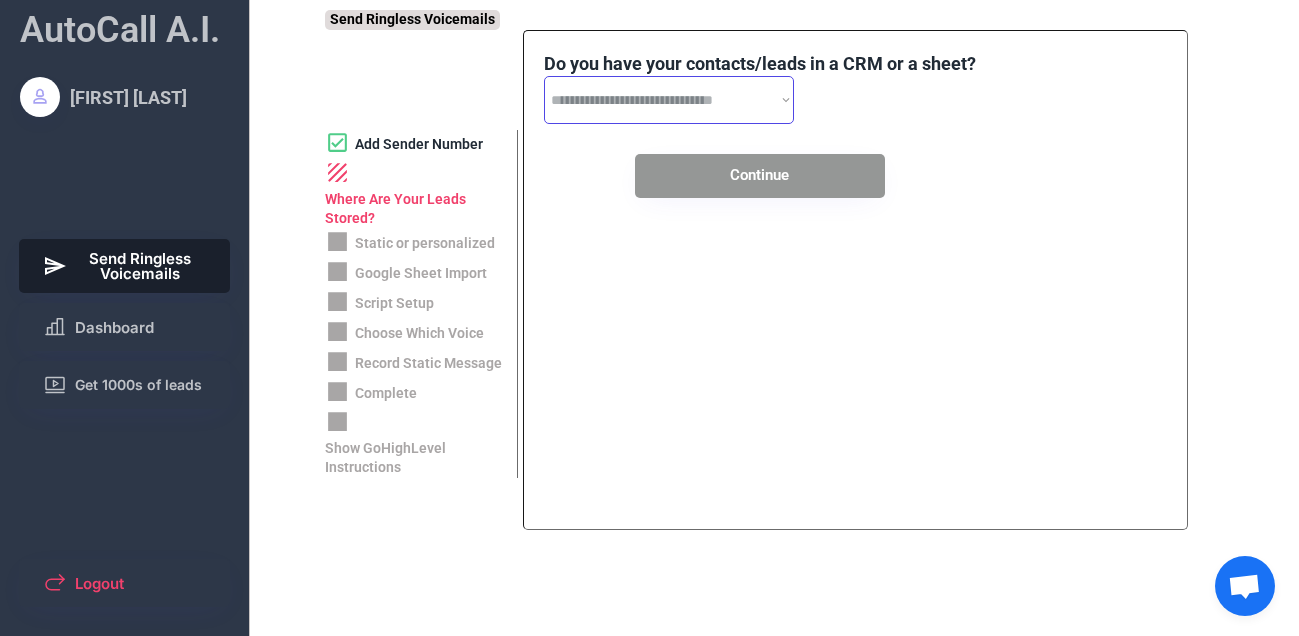 click on "**********" at bounding box center (669, 100) 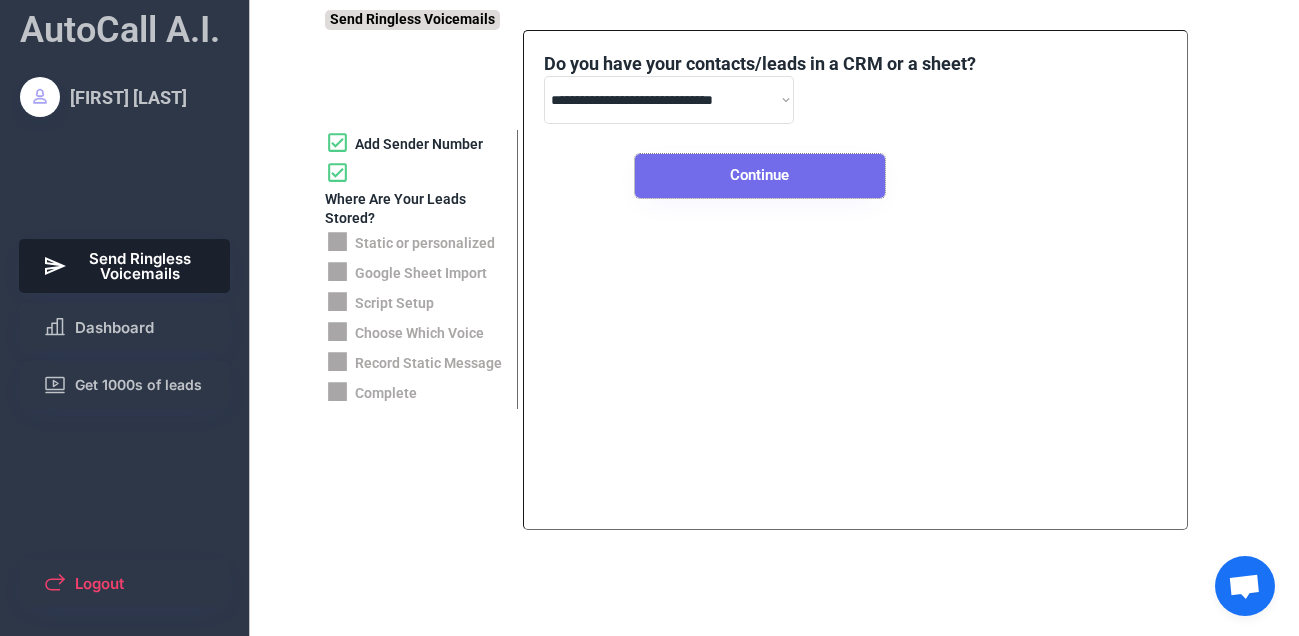 click on "Continue" at bounding box center (760, 176) 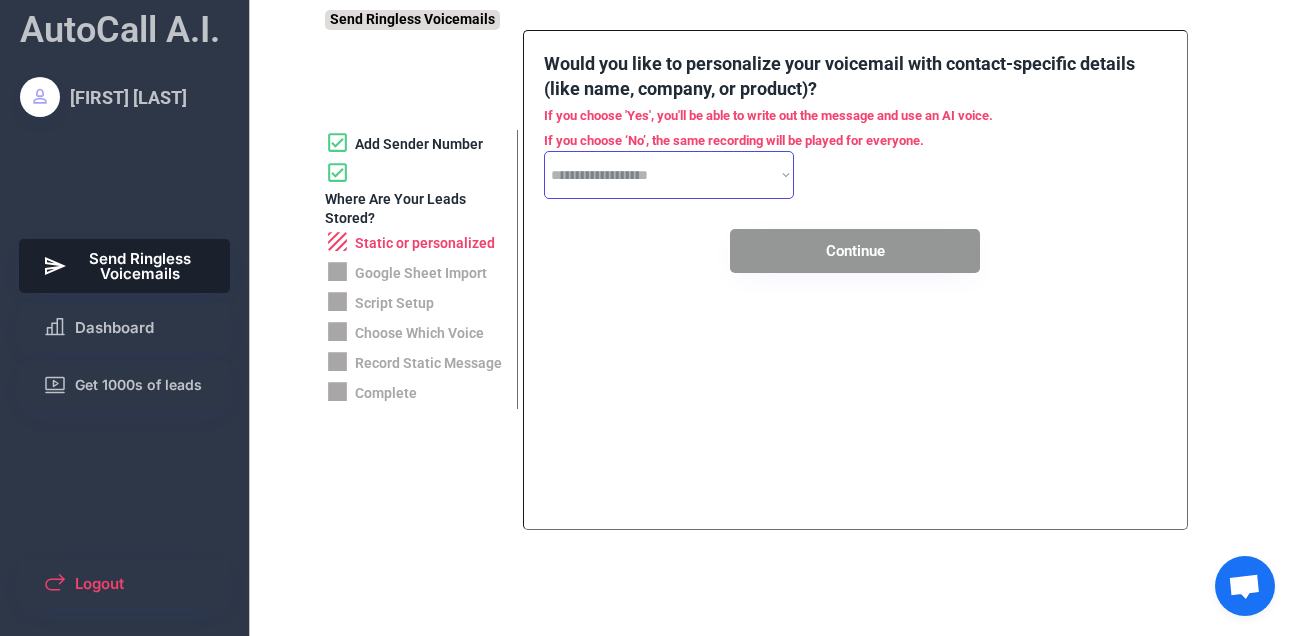click on "**********" at bounding box center [669, 175] 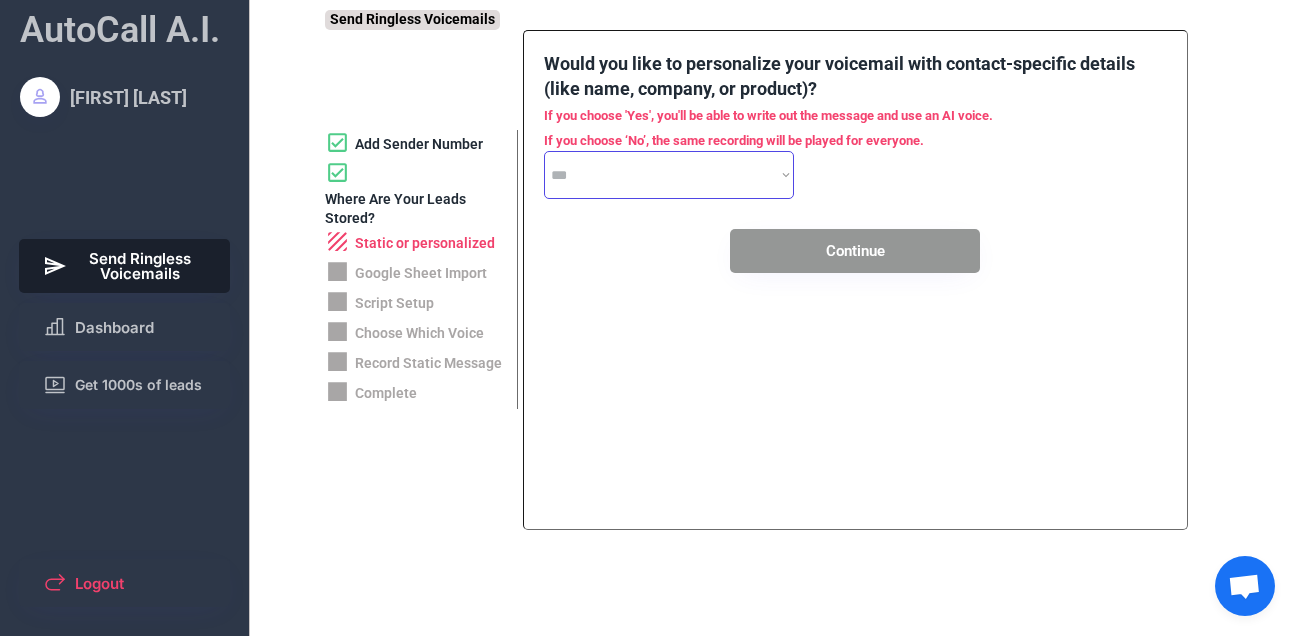 click on "**********" at bounding box center [669, 175] 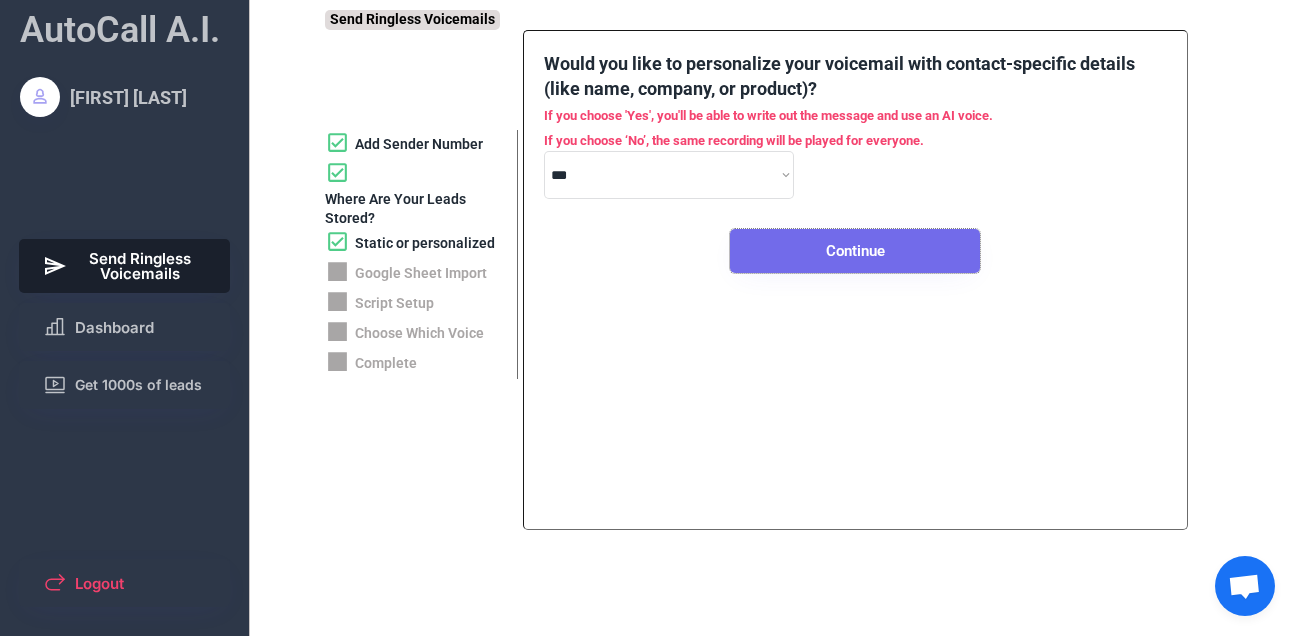 click on "Continue" at bounding box center [855, 251] 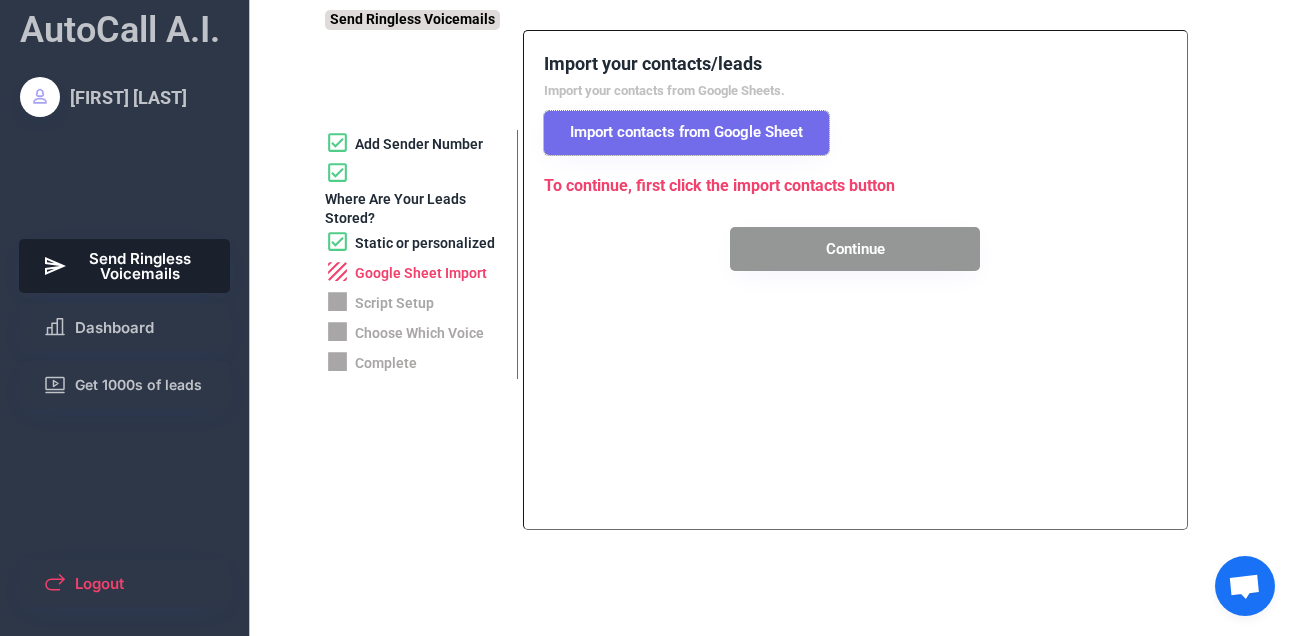 click on "Import contacts from Google Sheet" at bounding box center [686, 133] 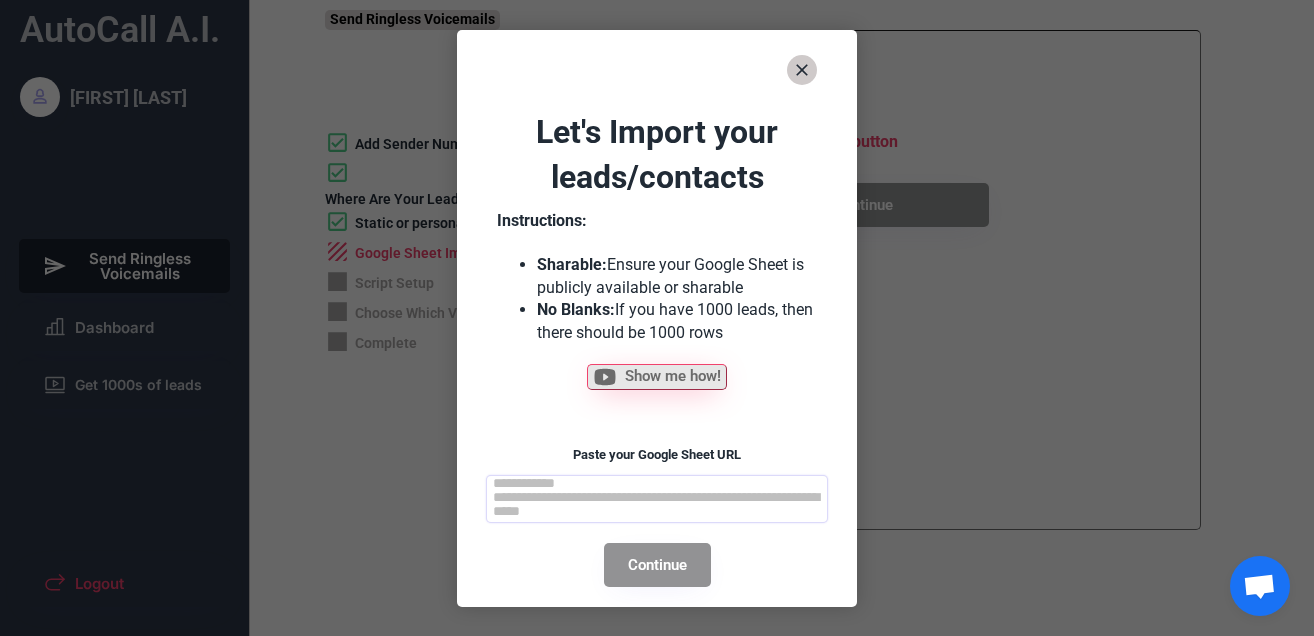 click at bounding box center (657, 499) 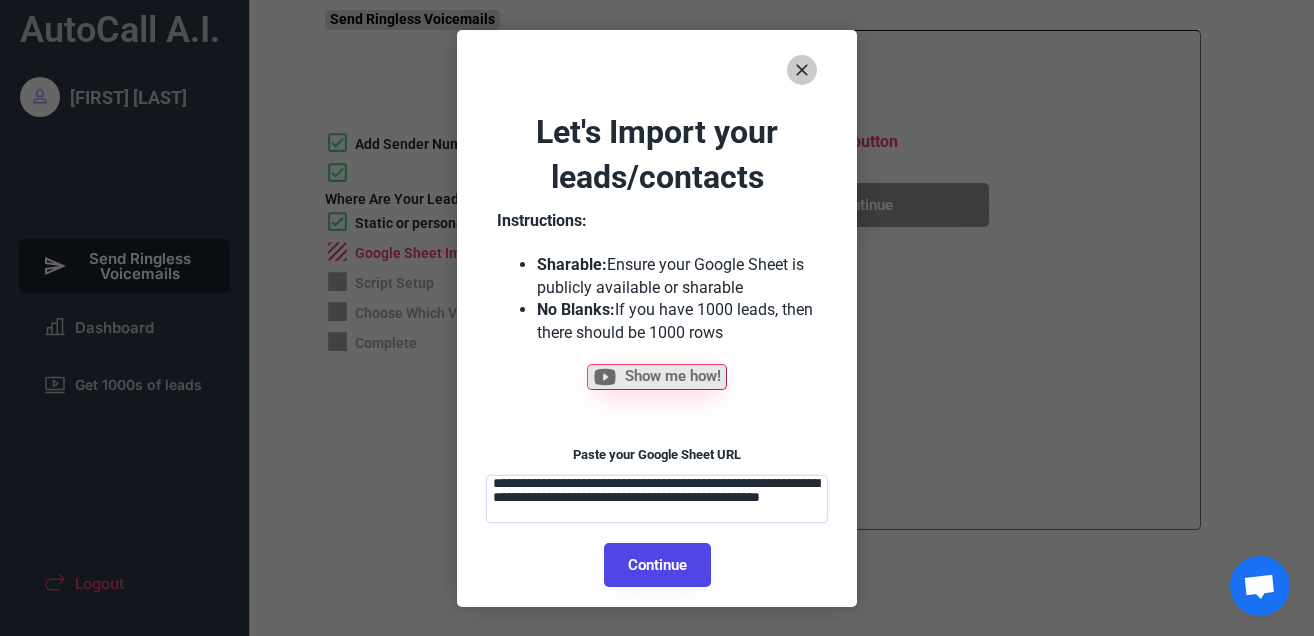 type on "**********" 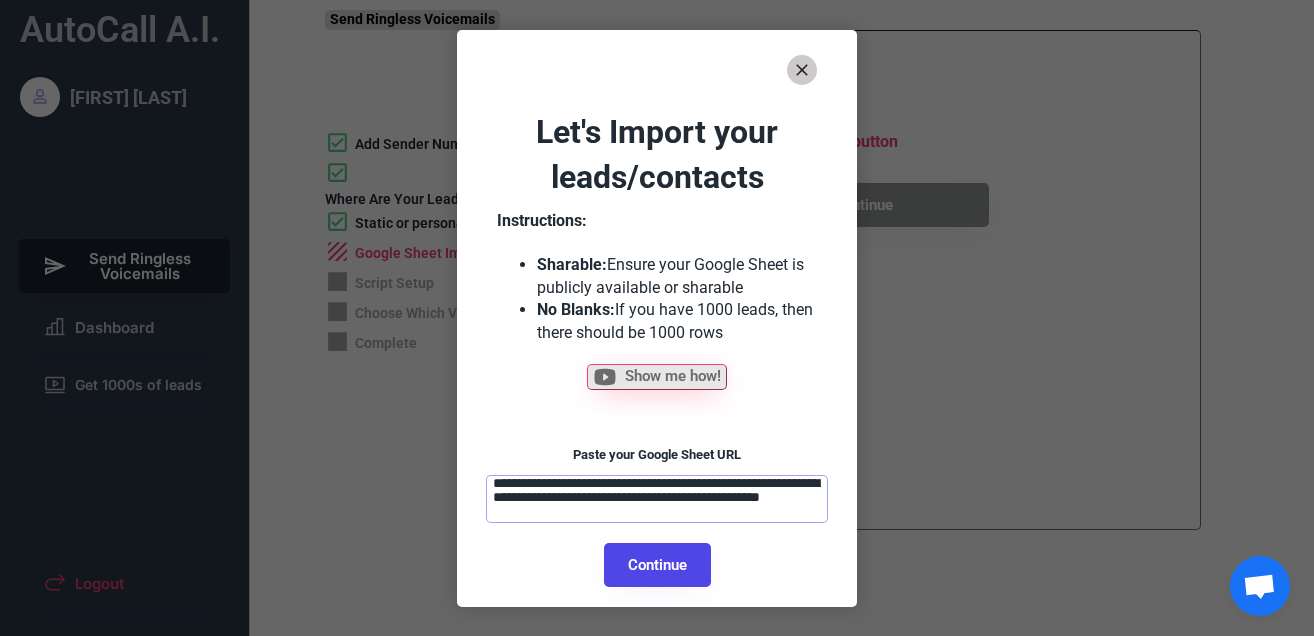 click on "**********" at bounding box center (657, 348) 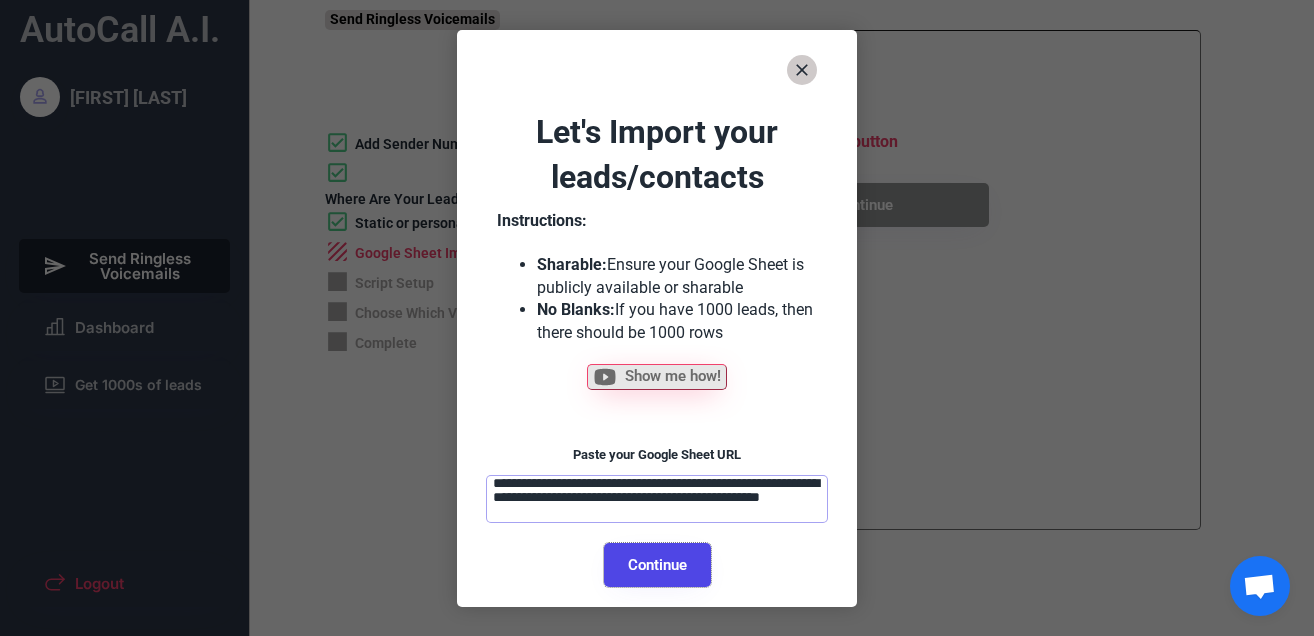 click on "Continue" at bounding box center (657, 565) 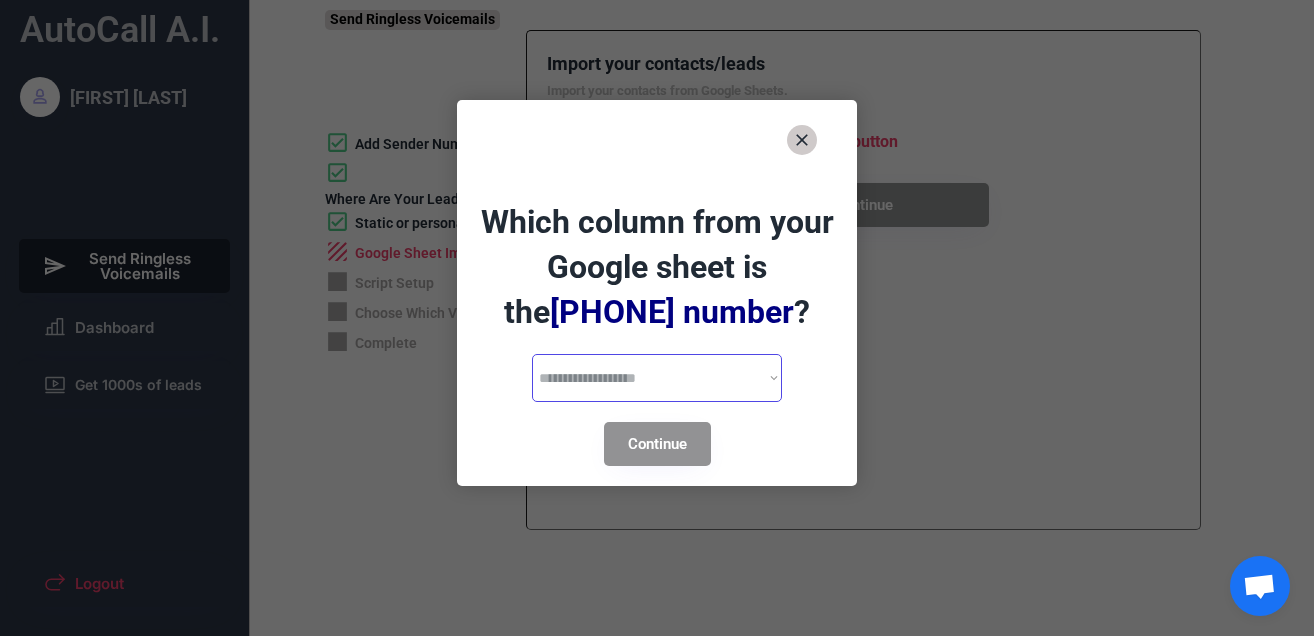 click on "**********" at bounding box center (657, 378) 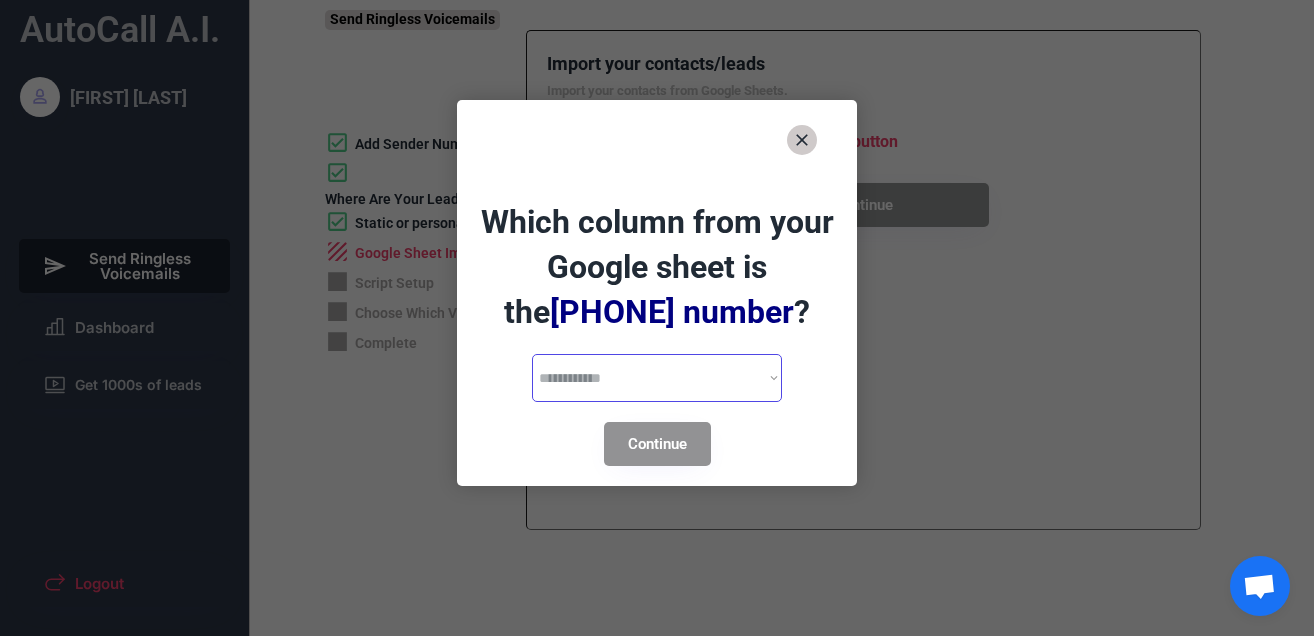click on "**********" at bounding box center (657, 378) 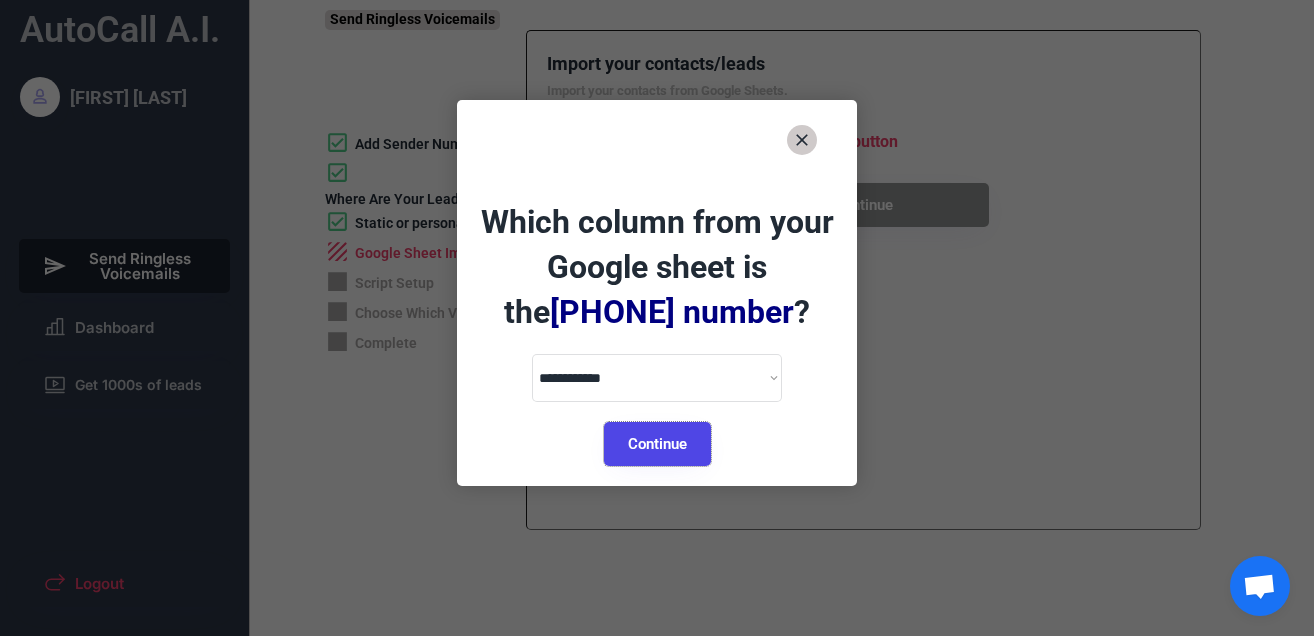 click on "Continue" at bounding box center [657, 444] 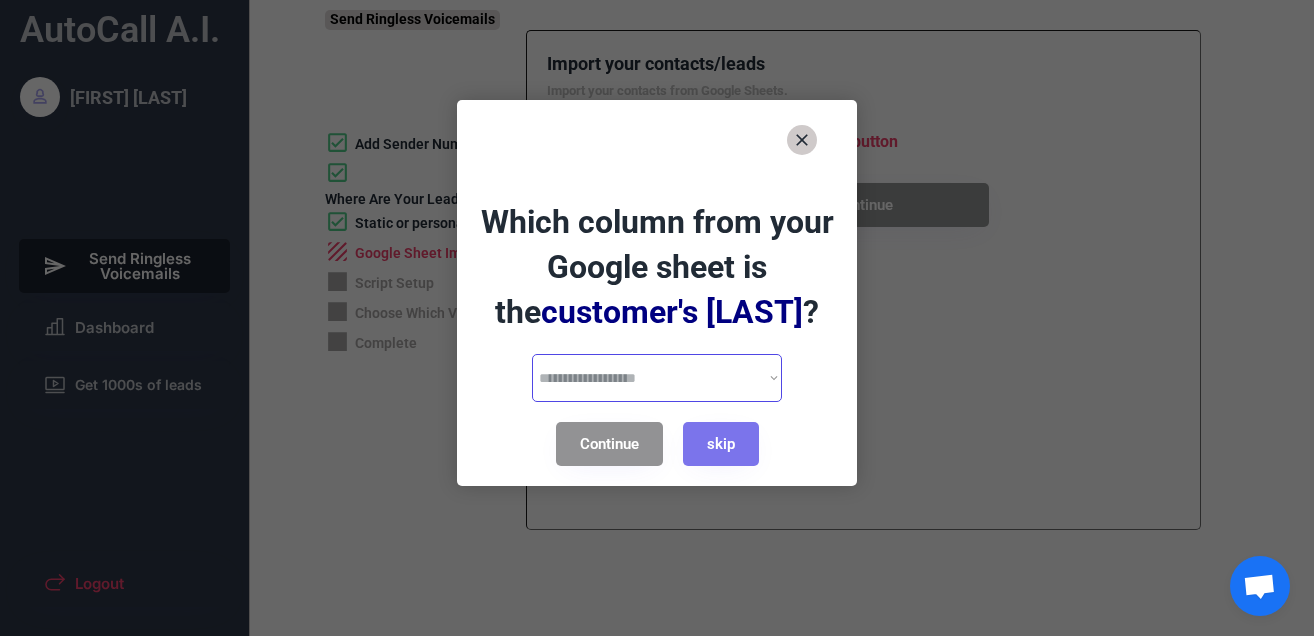 click on "**********" at bounding box center (657, 378) 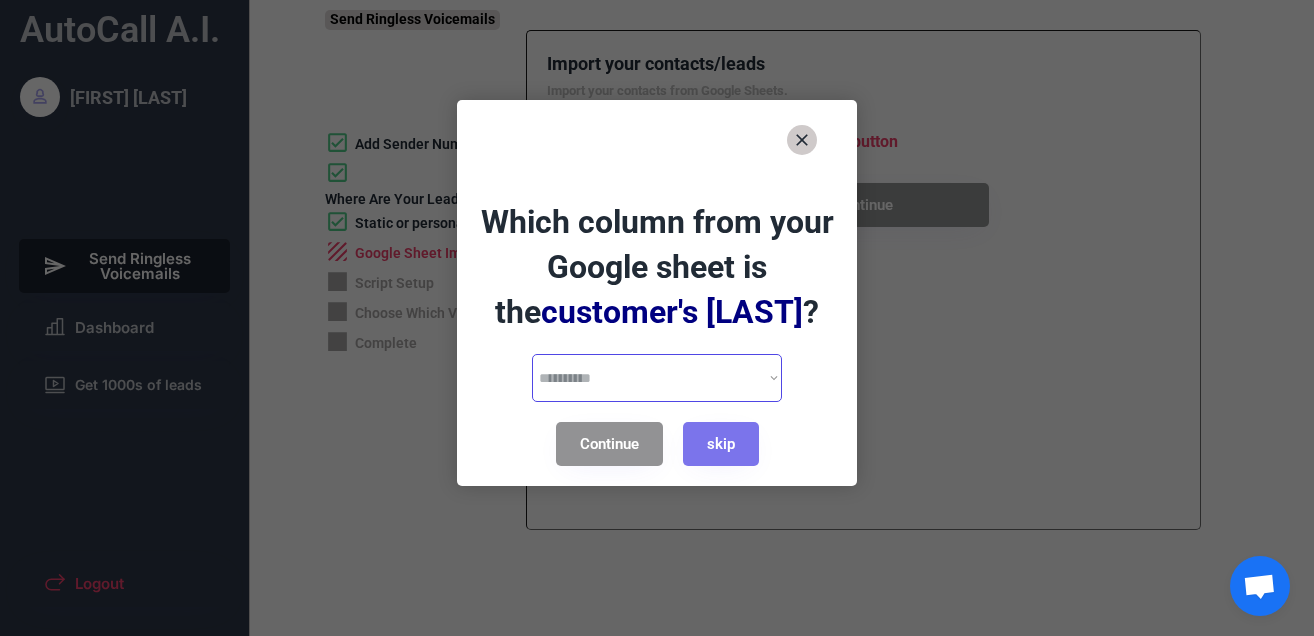 click on "**********" at bounding box center [657, 378] 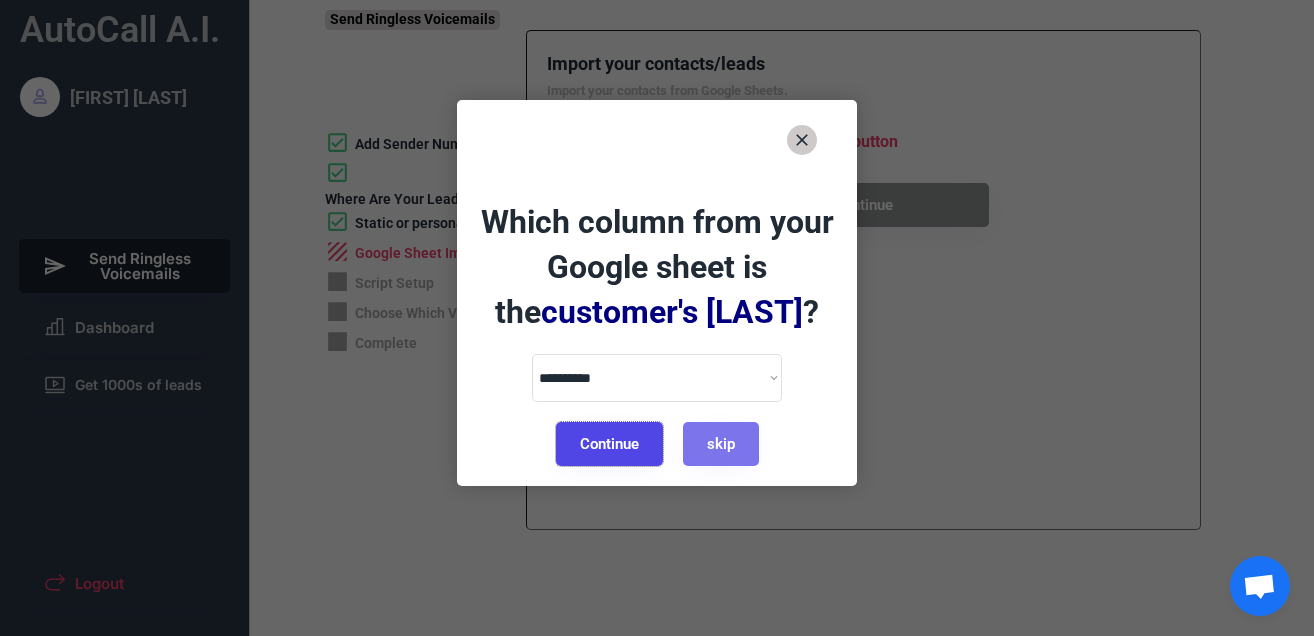 click on "Continue" at bounding box center [609, 444] 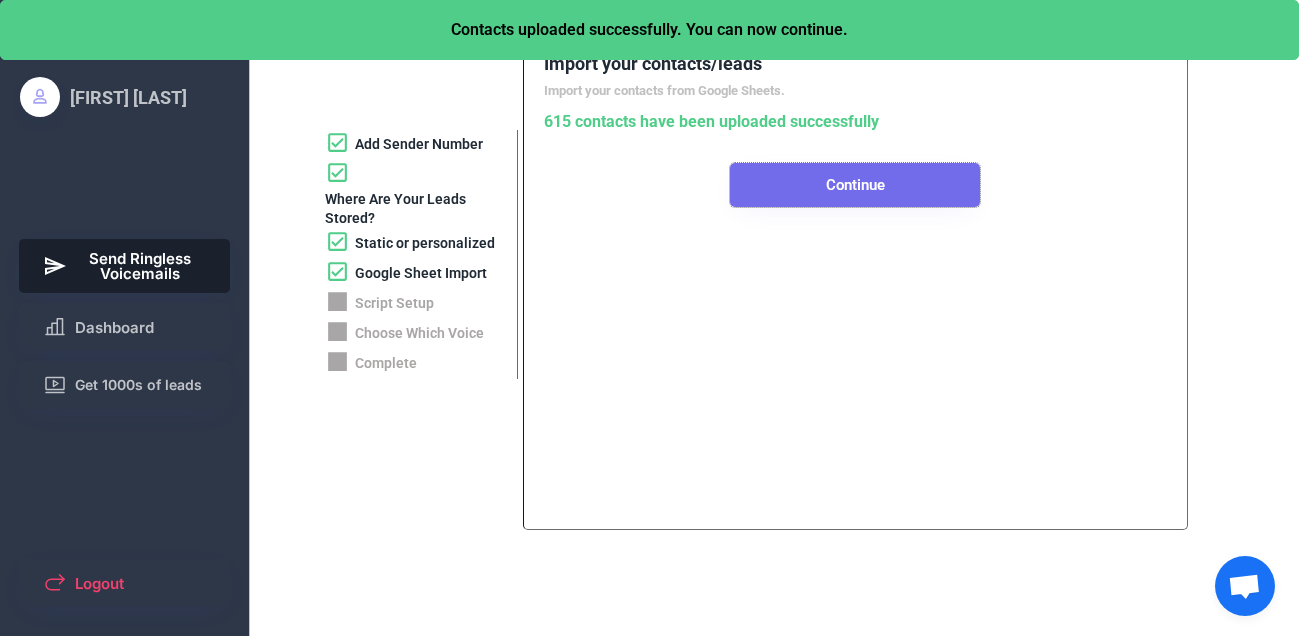 click on "Continue" at bounding box center (855, 185) 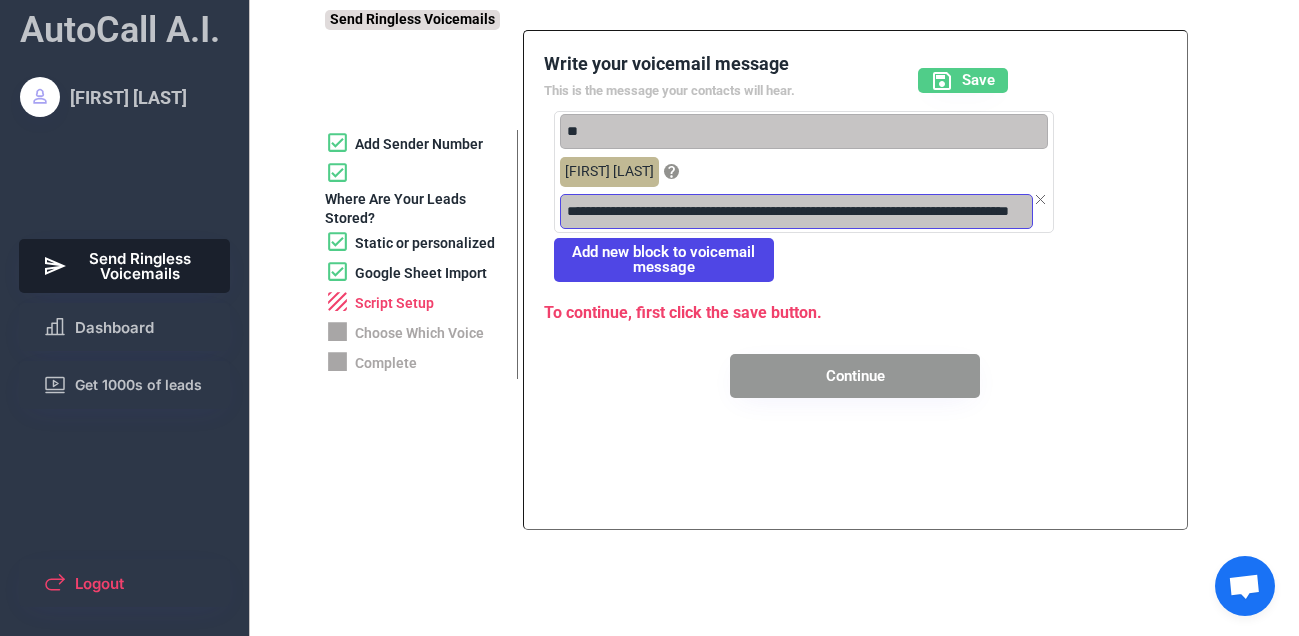 click at bounding box center (796, 211) 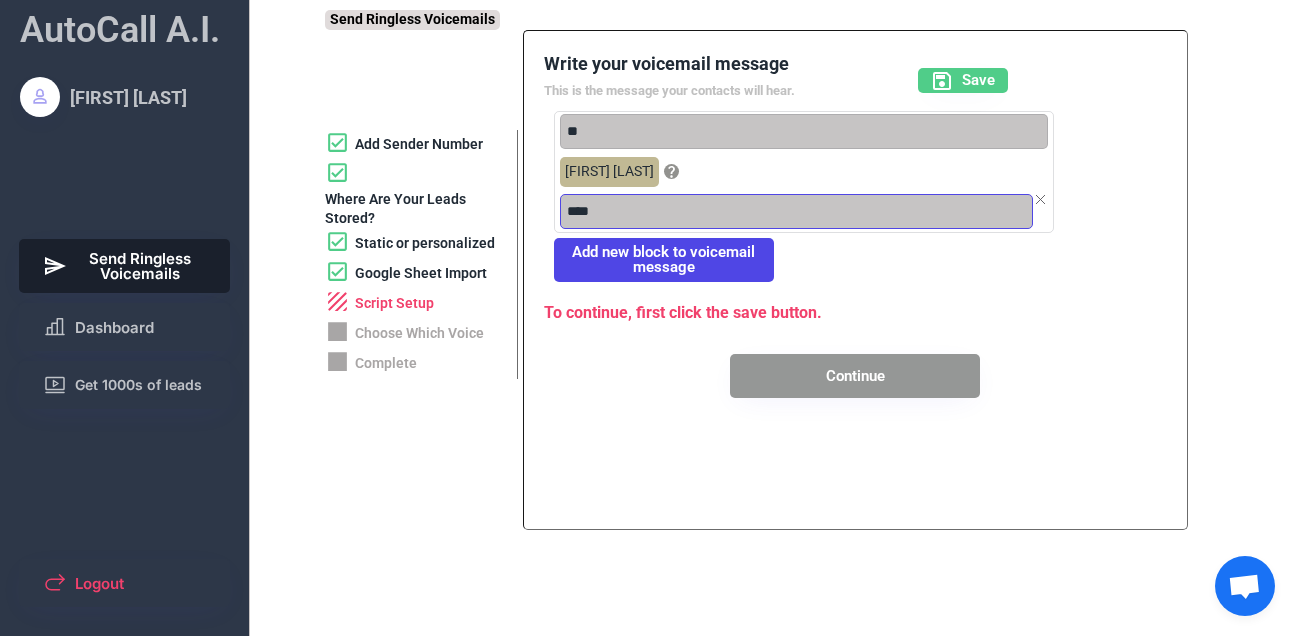 type on "***" 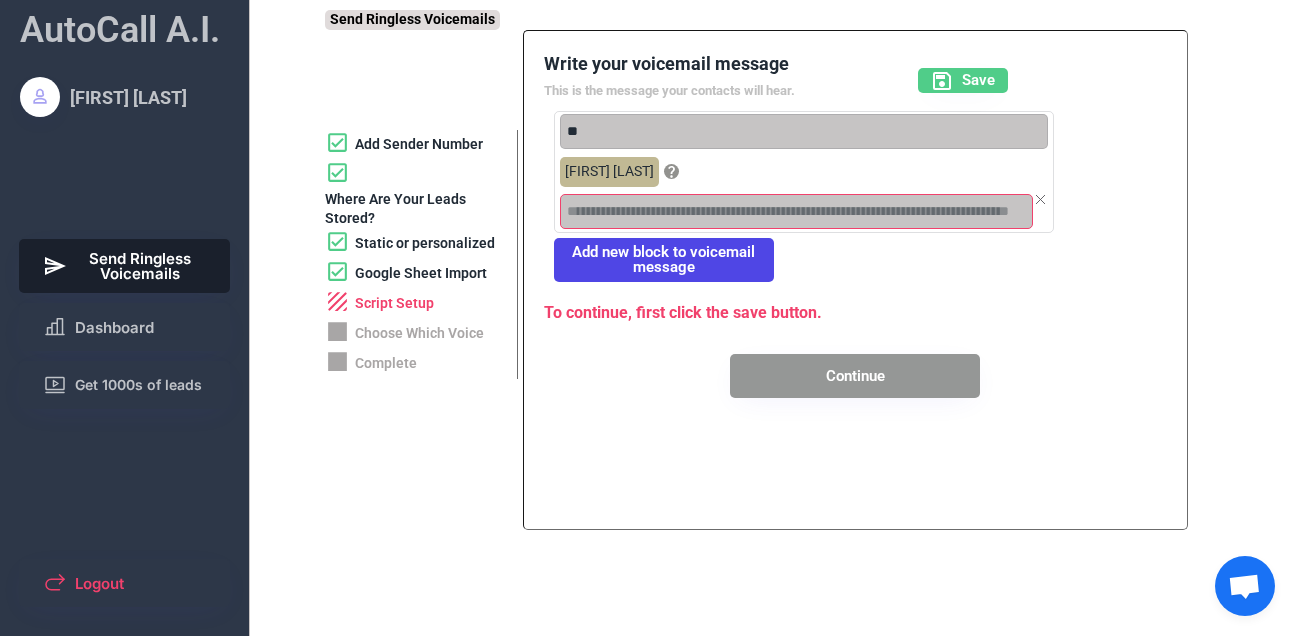 click at bounding box center [796, 211] 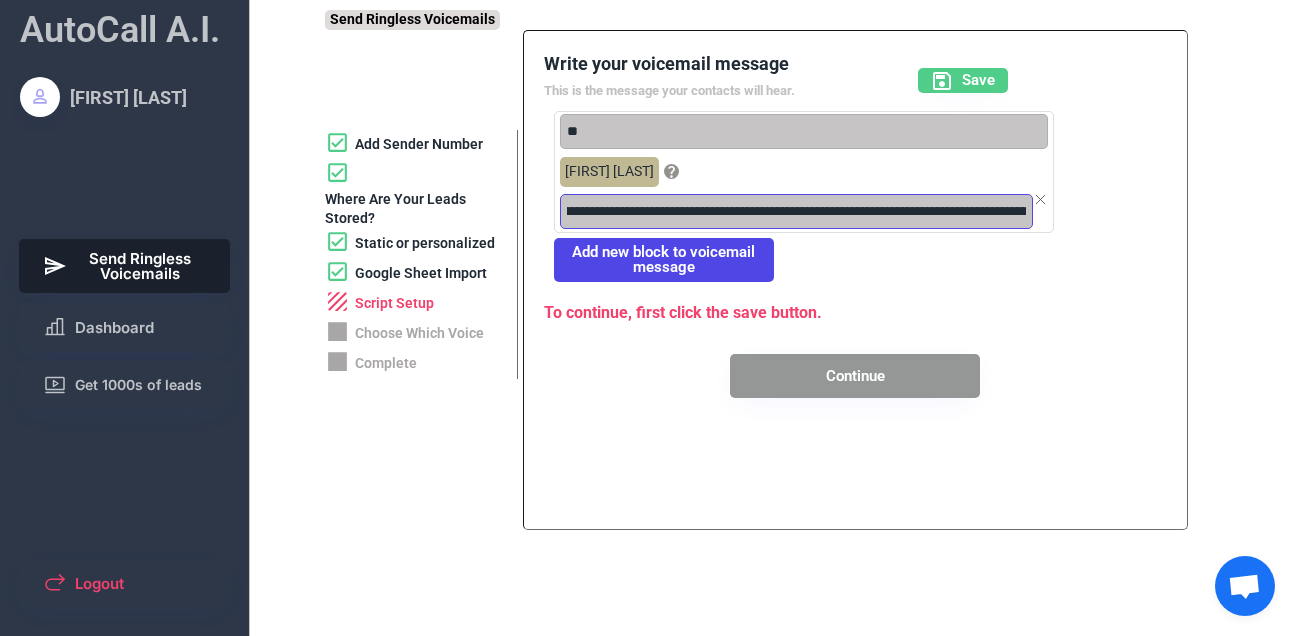 scroll, scrollTop: 0, scrollLeft: 0, axis: both 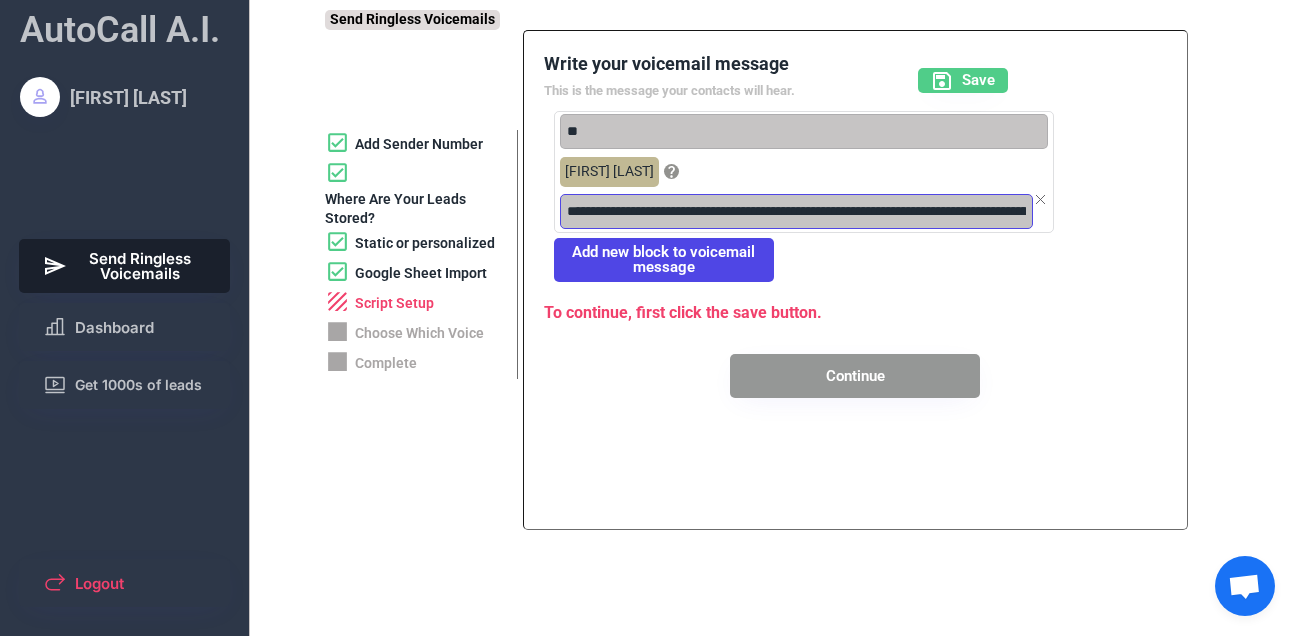 click at bounding box center (796, 211) 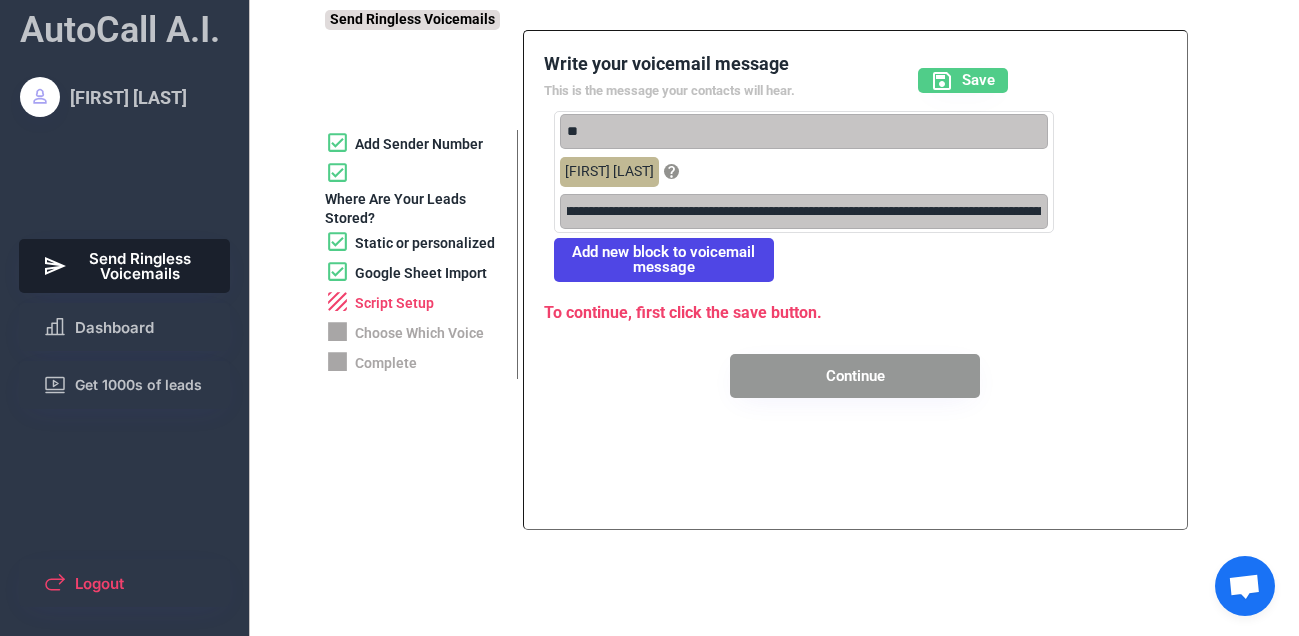 scroll, scrollTop: 0, scrollLeft: 0, axis: both 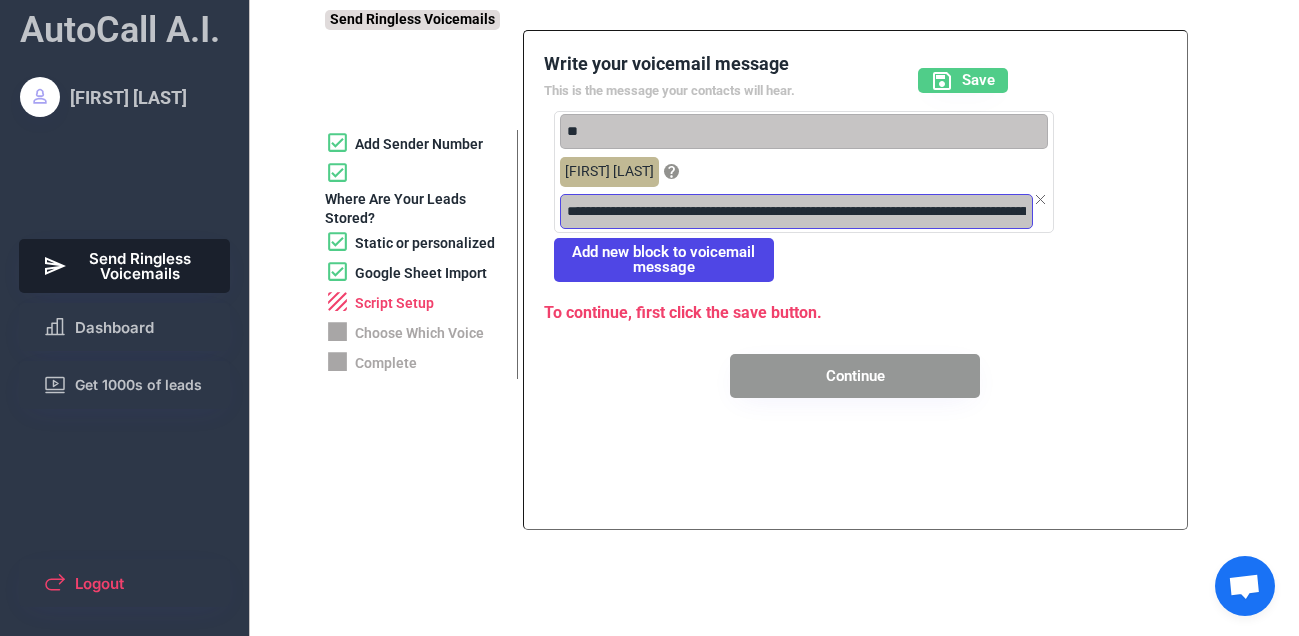 click at bounding box center [796, 211] 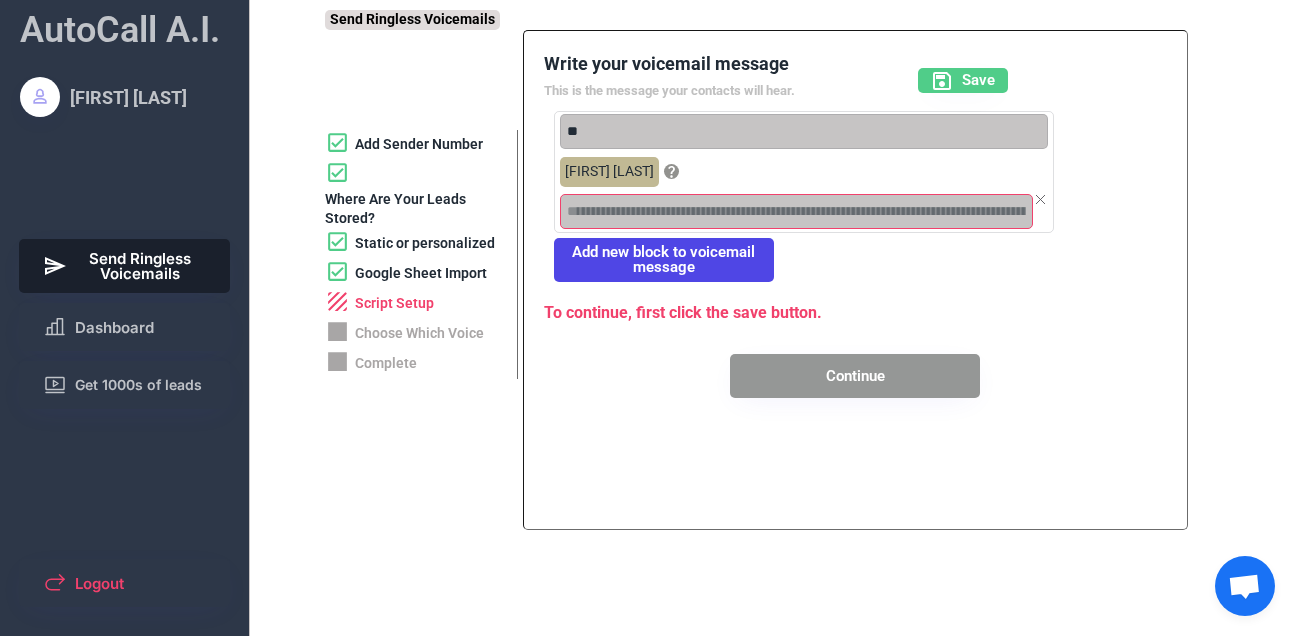 paste on "**********" 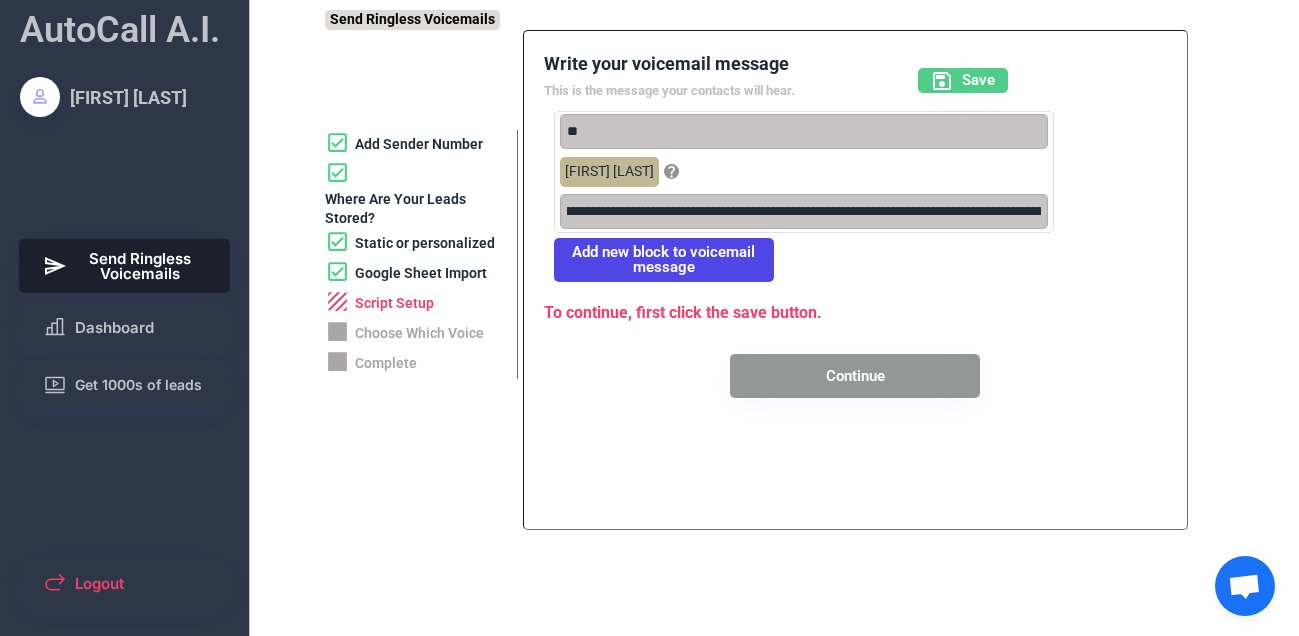 scroll, scrollTop: 0, scrollLeft: 0, axis: both 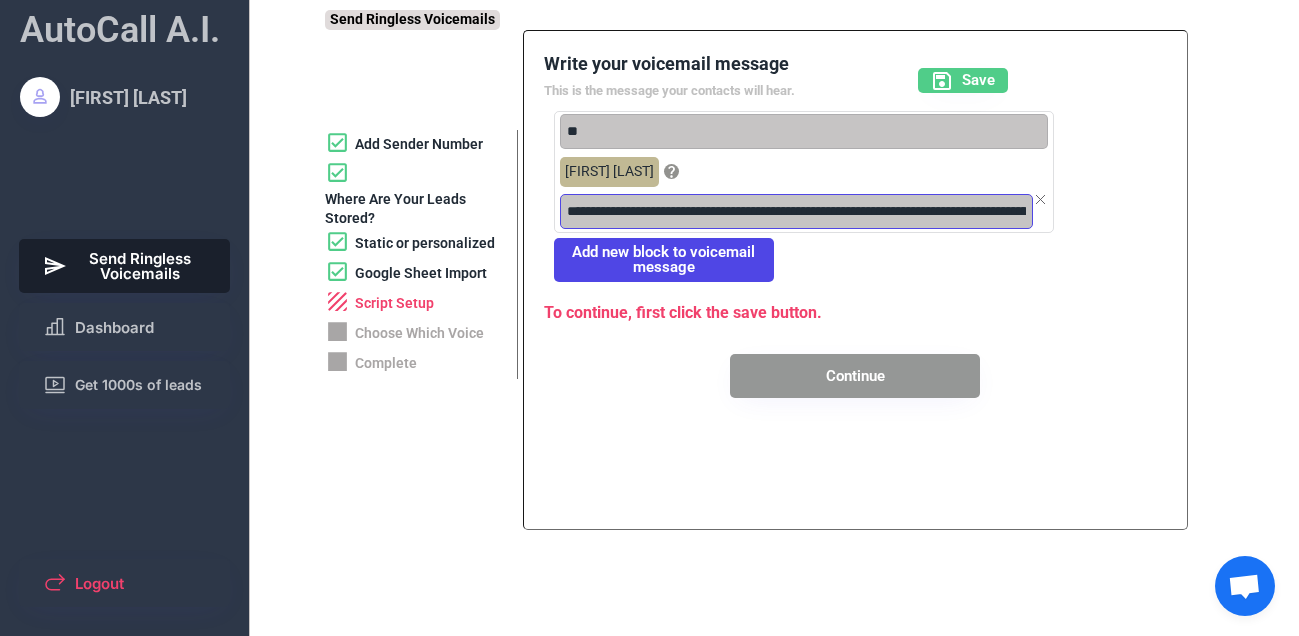 click at bounding box center [796, 211] 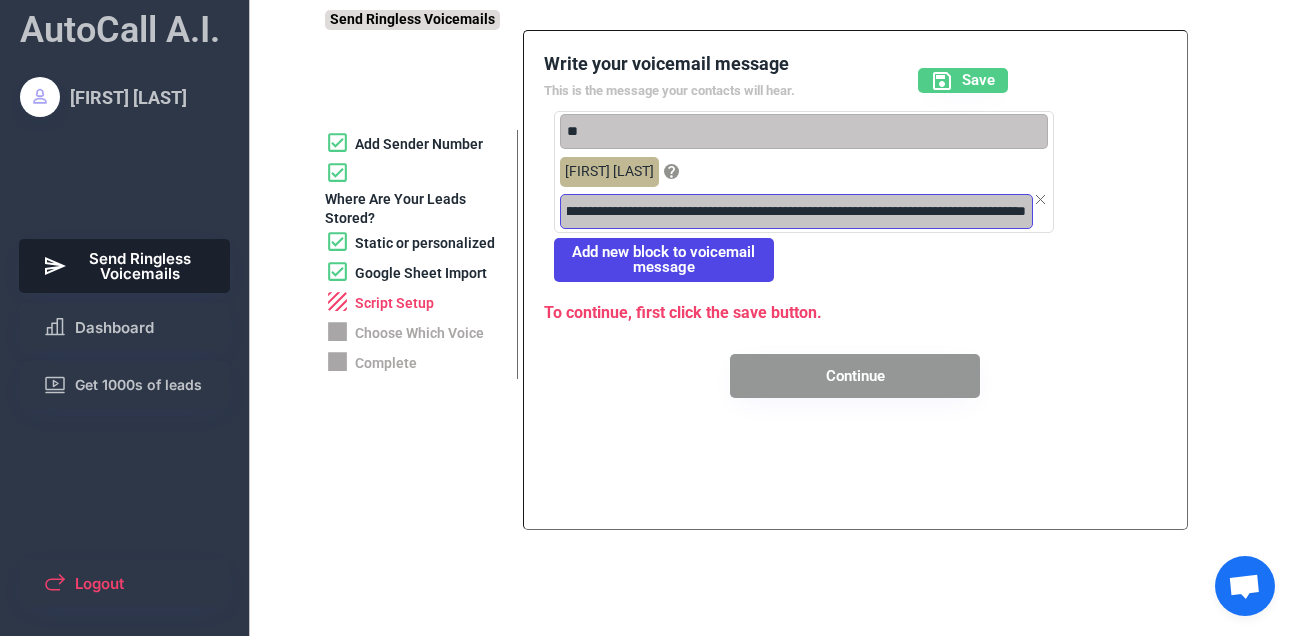 scroll, scrollTop: 0, scrollLeft: 1668, axis: horizontal 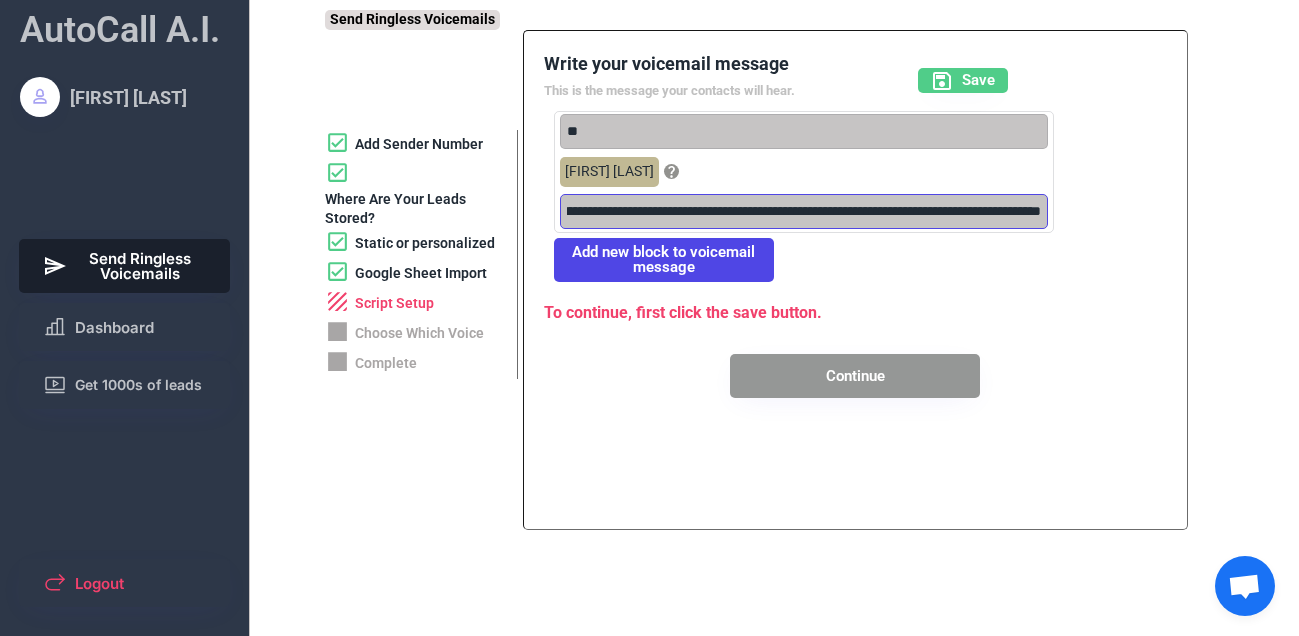 type on "**********" 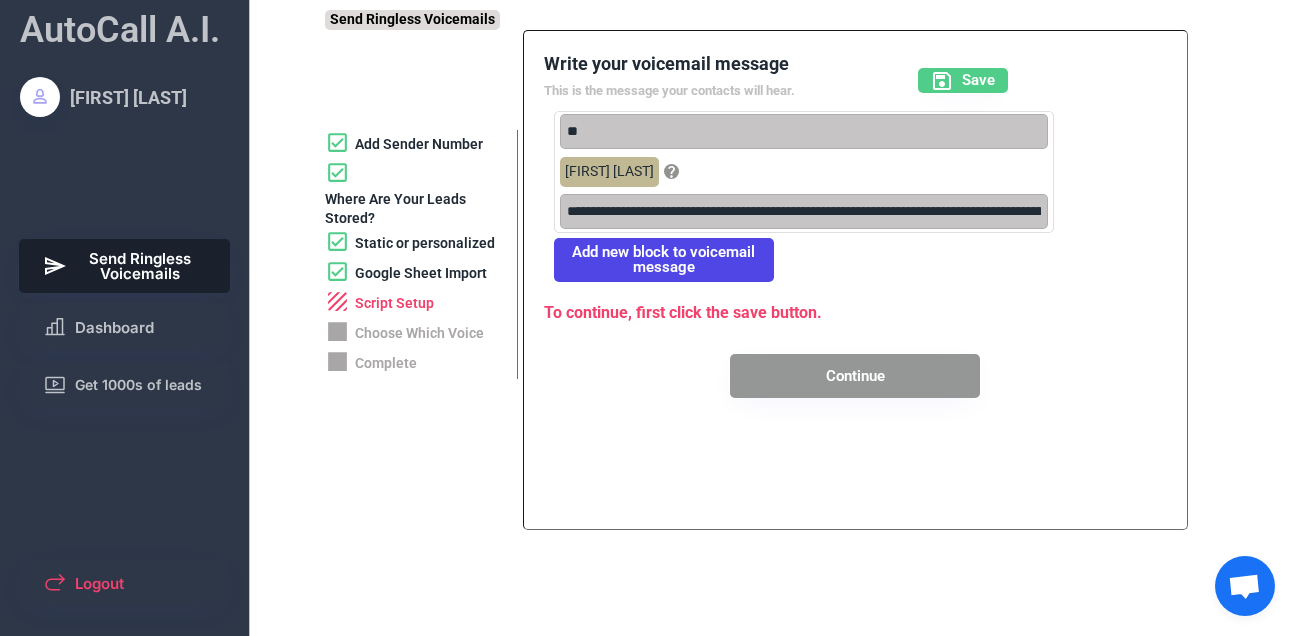 click on "Write your voicemail message
This is the message your contacts will hear. Save Hi [FIRST] [LAST] Hey, [FIRST] here with CostSegregationSavings.com. I noticed you just picked up that an investment property in Maricopa County - congrats! We help investors like you claim 20-40% in tax savings with zero upfront cost. Just a quick call or text to me at [PHONE] and we'll send a free proposal. No strings attached. That’s [PHONE]. Talk soon! Add new block to voicemail message To continue, first click the save button. Continue" at bounding box center [855, 225] 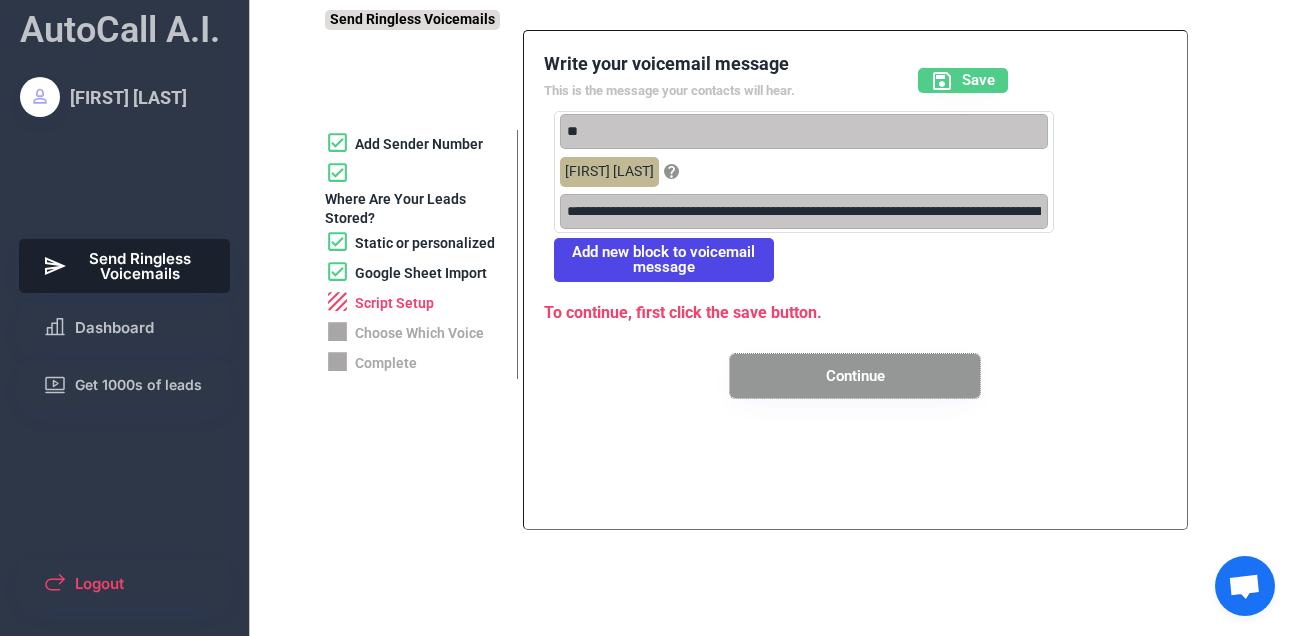 type 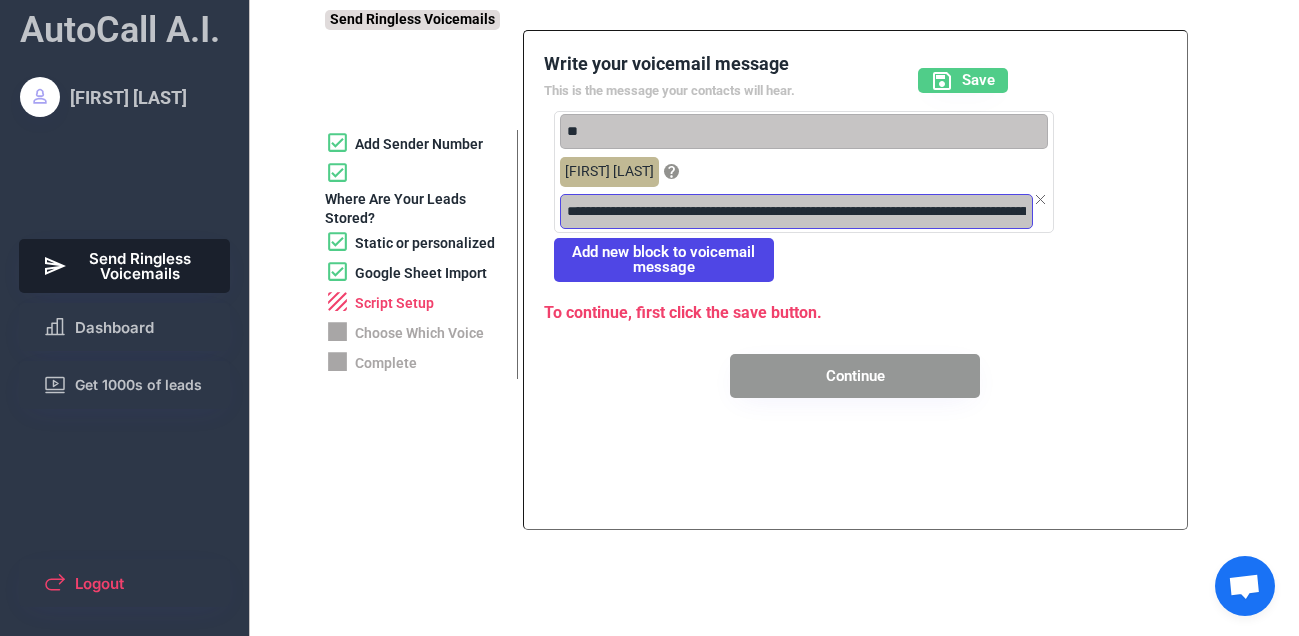 click at bounding box center [796, 211] 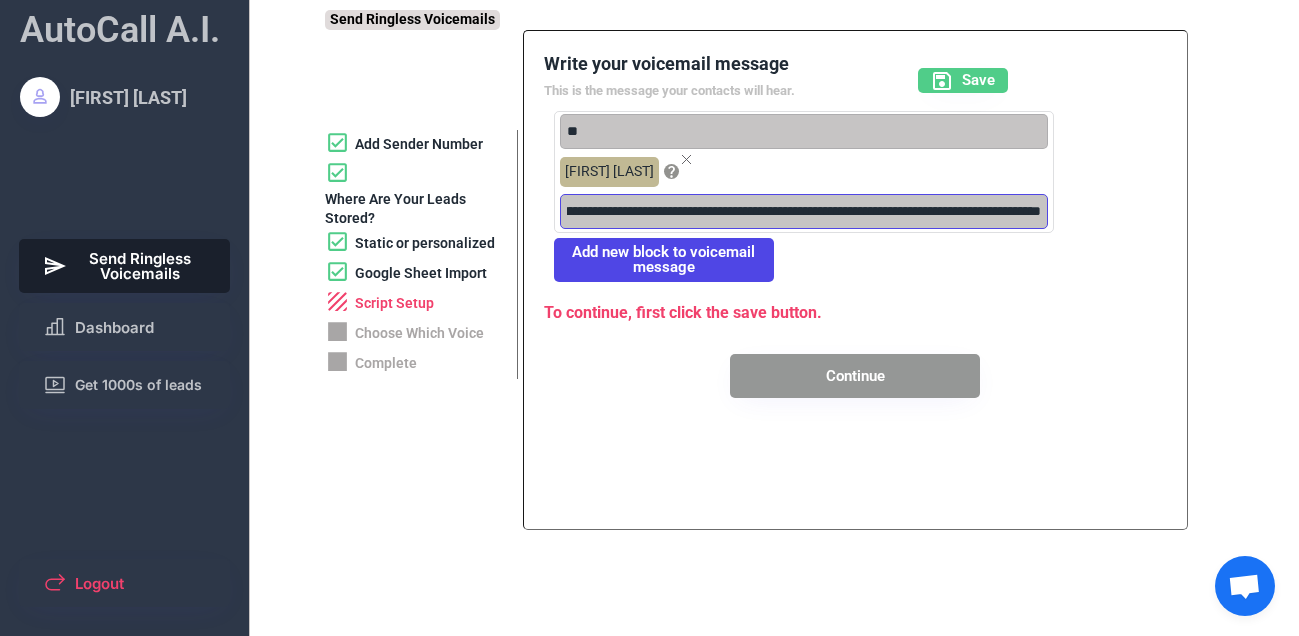scroll, scrollTop: 0, scrollLeft: 1668, axis: horizontal 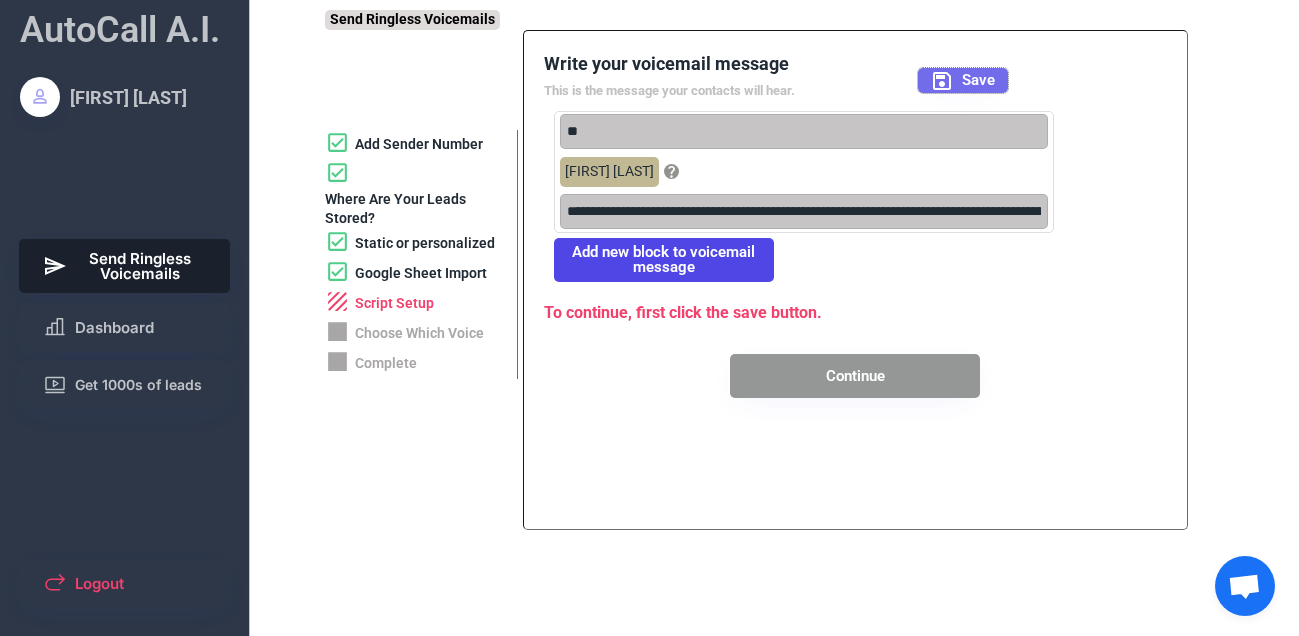 click on "Save" at bounding box center (978, 80) 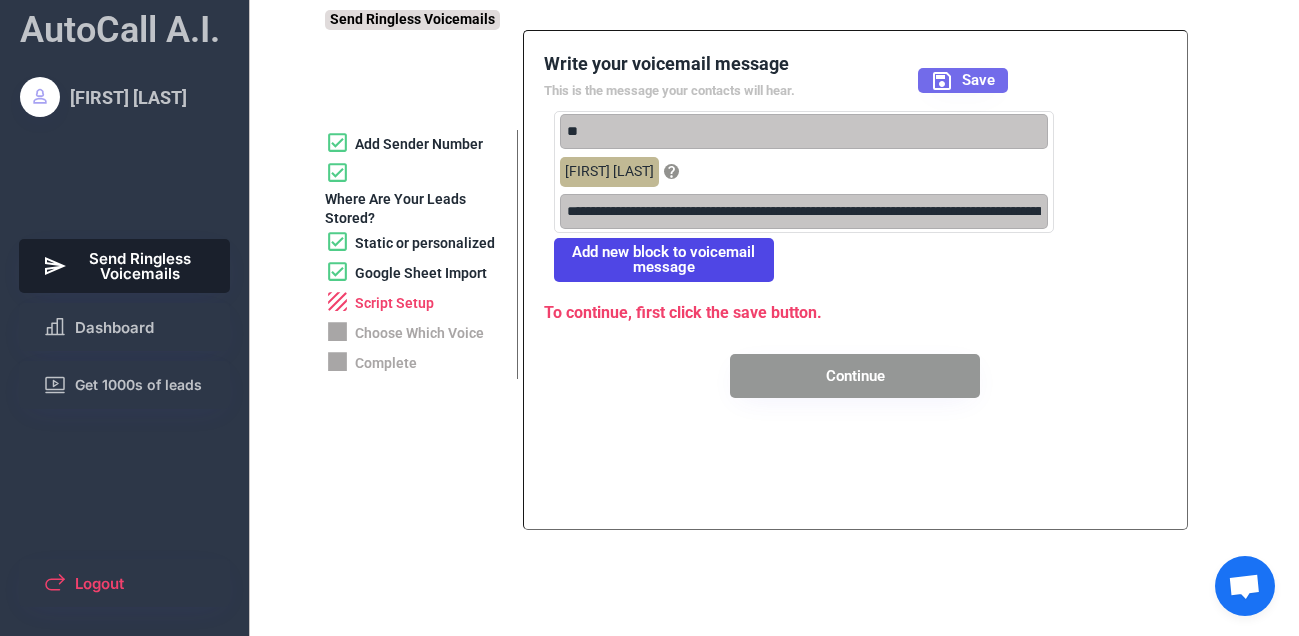click at bounding box center (942, 81) 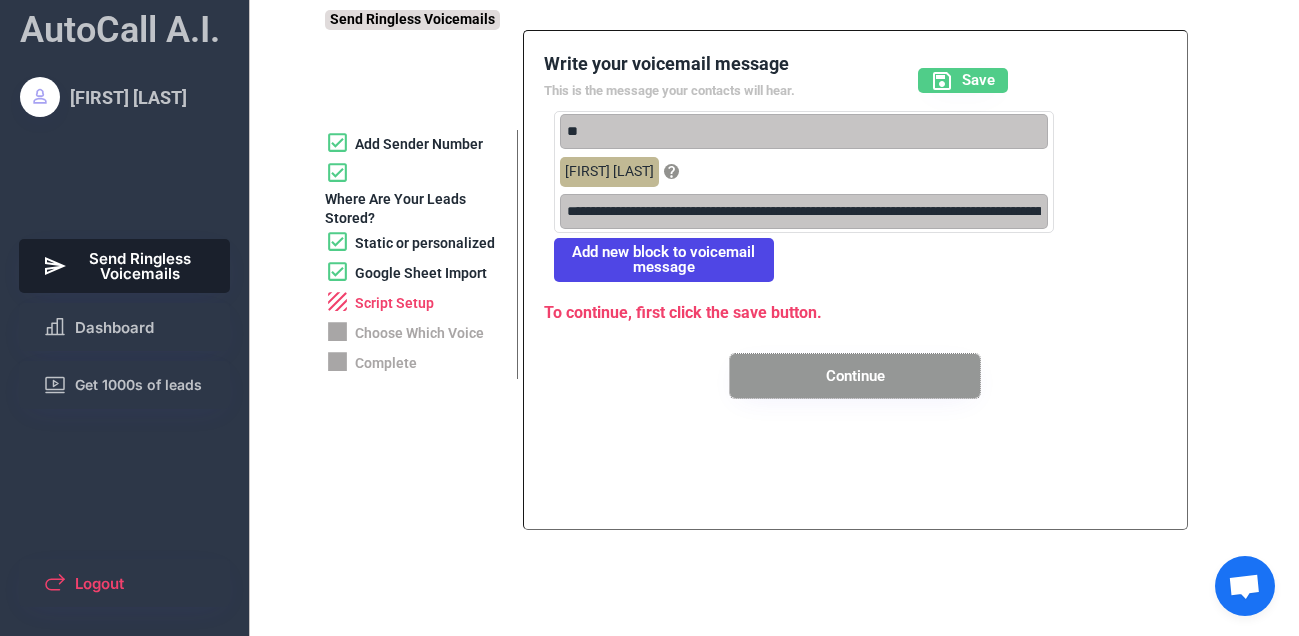 click on "Continue" at bounding box center (855, 376) 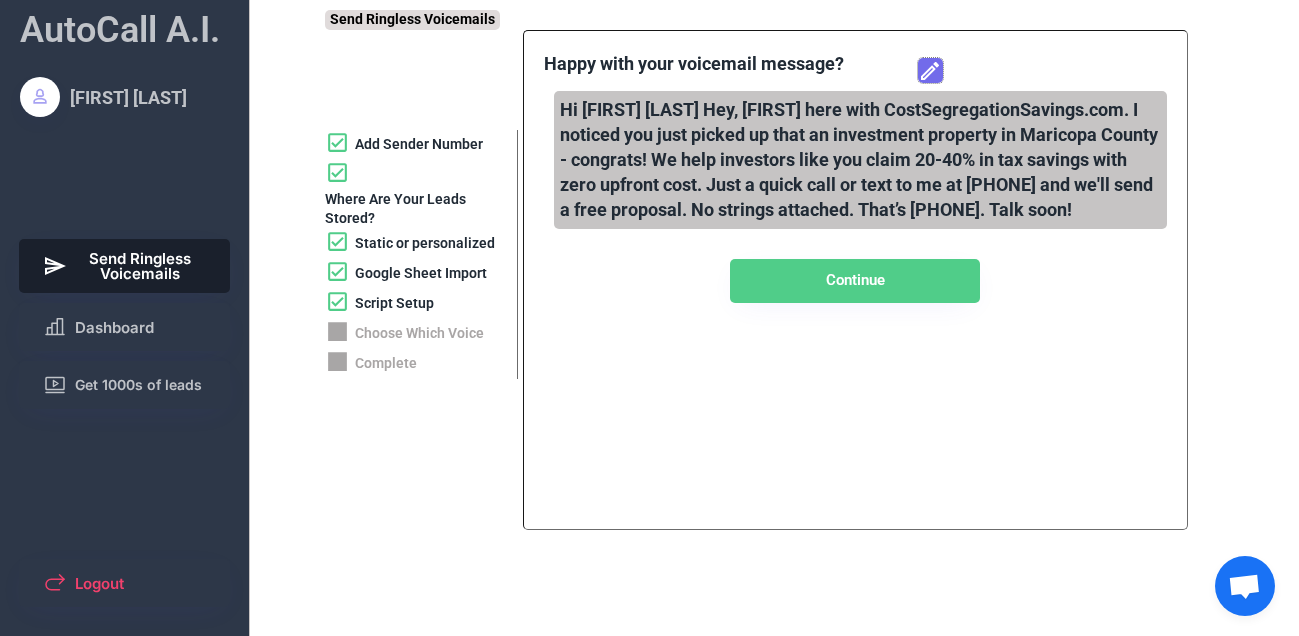 click at bounding box center (930, 71) 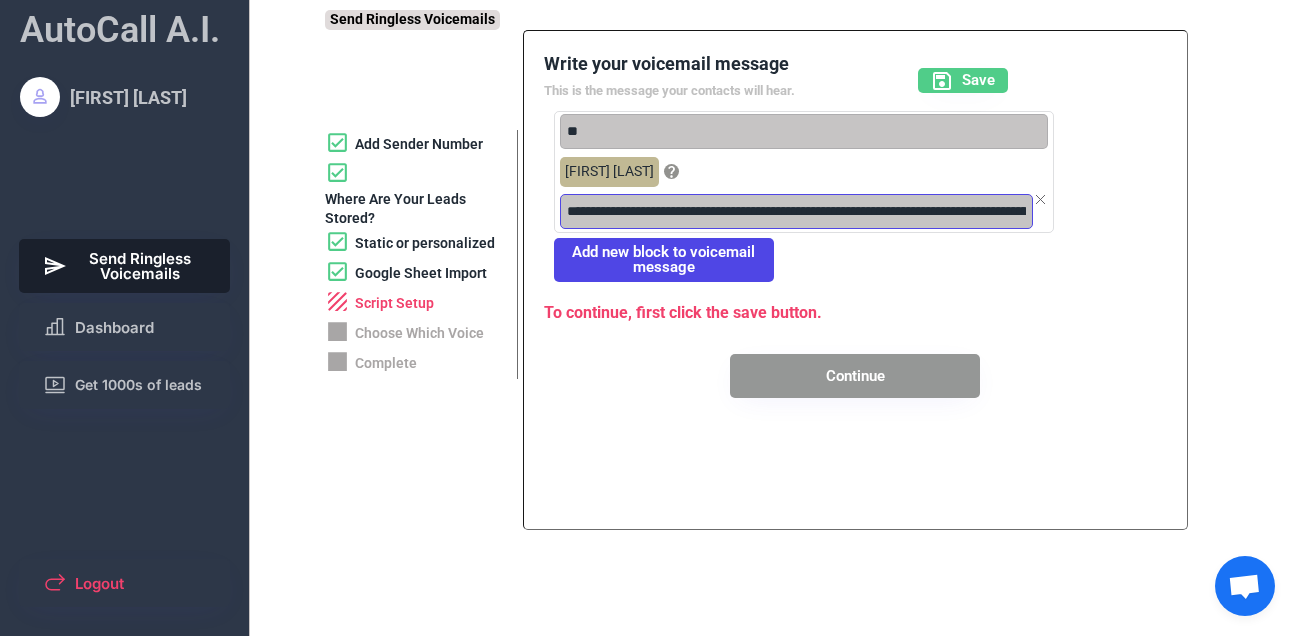 click at bounding box center (796, 211) 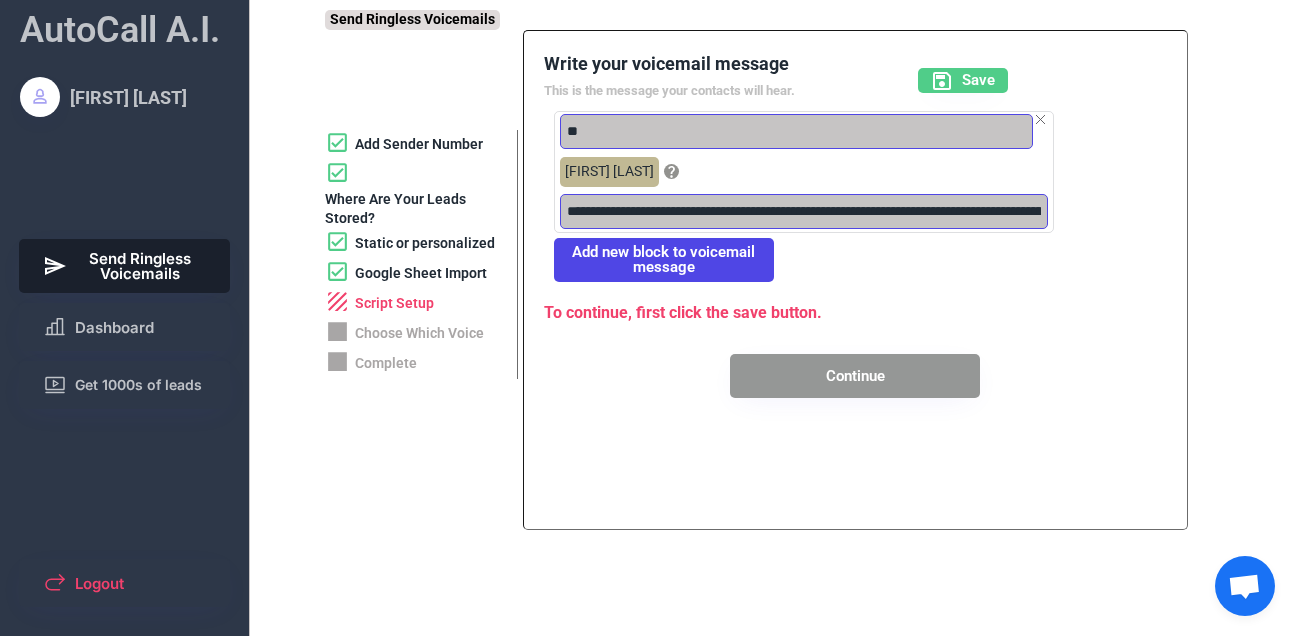 type on "**********" 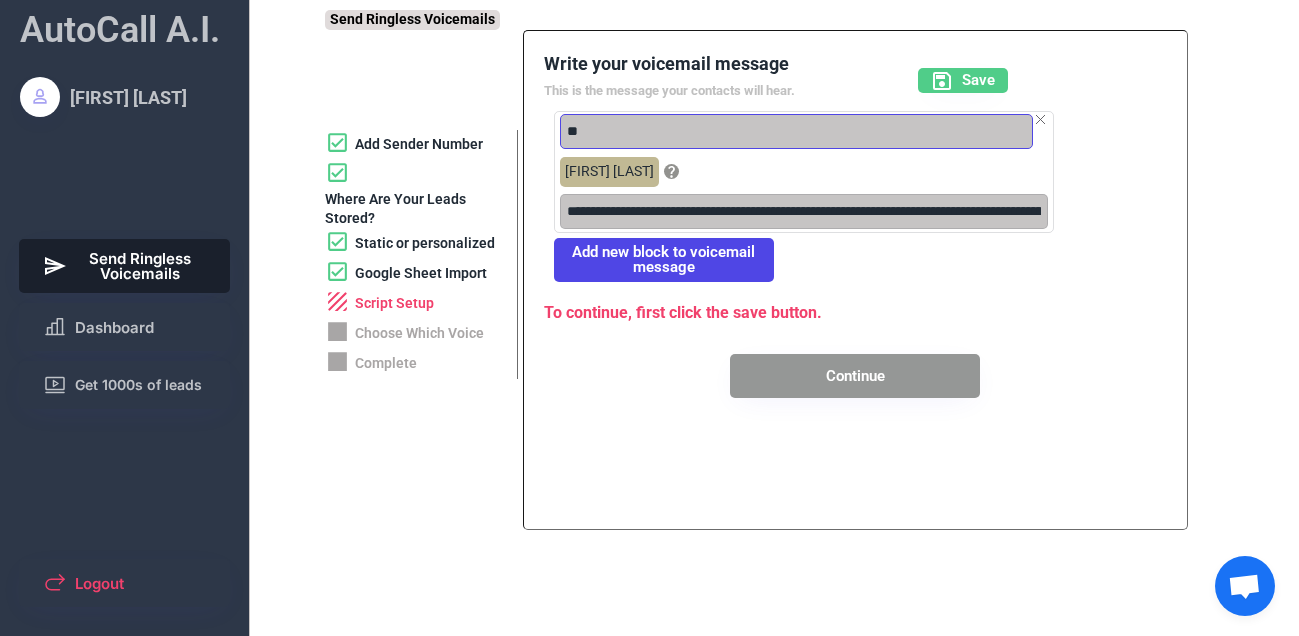 click at bounding box center [796, 131] 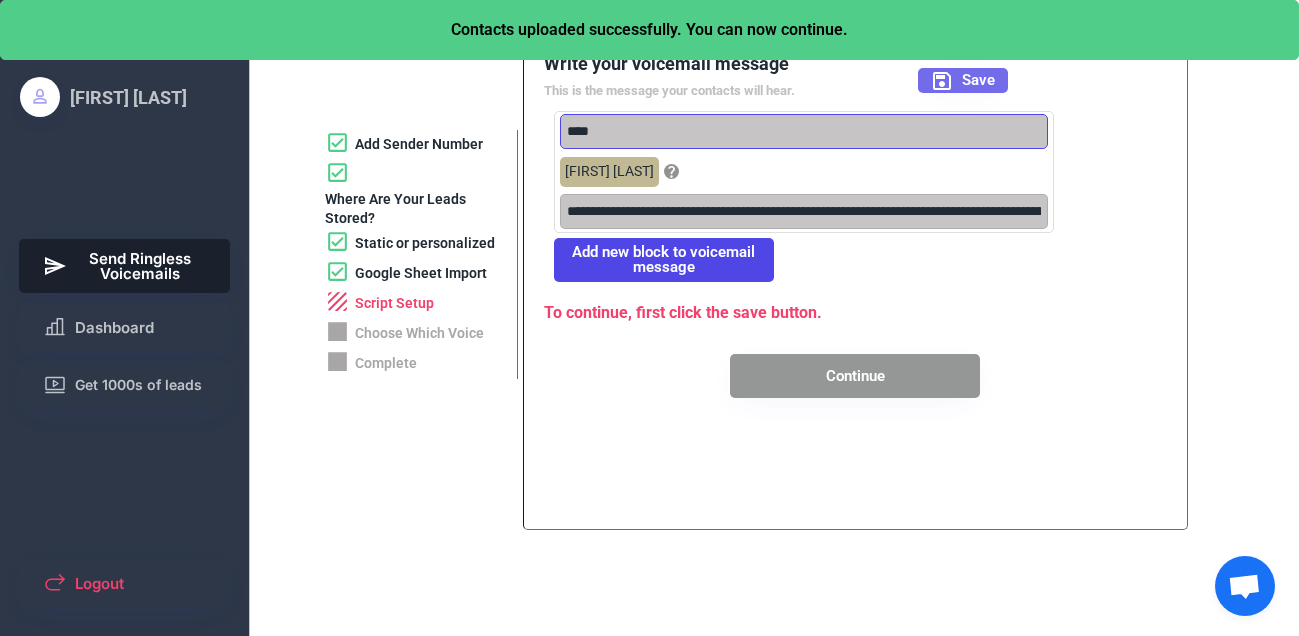 type on "****" 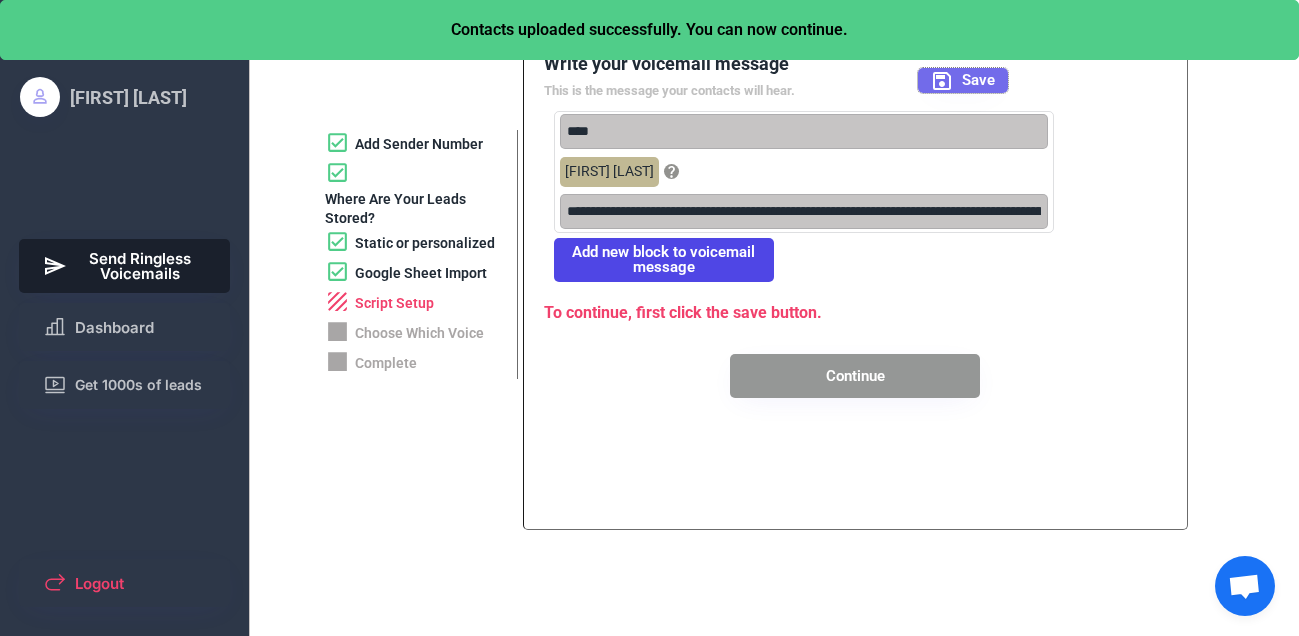 click on "Save" at bounding box center [978, 80] 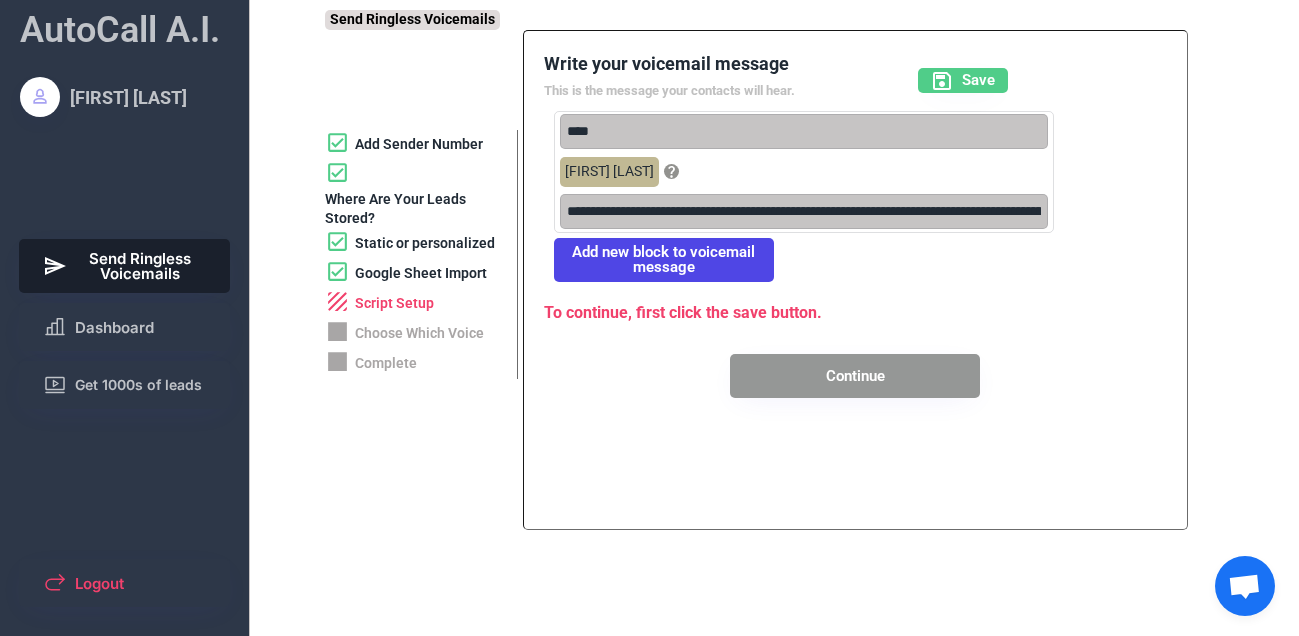 click on "Write your voicemail message
This is the message your contacts will hear. Save Hey, [FIRST] [LAST] [FIRST] here with CostSegregationSavings.com. I noticed you just picked up that an investment property in Maricopa County - congrats! We help investors like you claim 20-40% in tax savings with zero upfront cost. Just a quick call or text to me at [PHONE] and we'll send a free proposal. No strings attached. That’s [PHONE]. Talk soon! Hey, [FIRST] [LAST] [FIRST] here with CostSegregationSavings.com. I noticed you just picked up that an investment property in Maricopa County - congrats! We help investors like you claim 20-40% in tax savings with zero upfront cost. Just a quick call or text to me at [PHONE] and we'll send a free proposal. No strings attached. That’s [PHONE]. Talk soon! Add new block to voicemail message To continue, first click the save button. Continue" at bounding box center (855, 225) 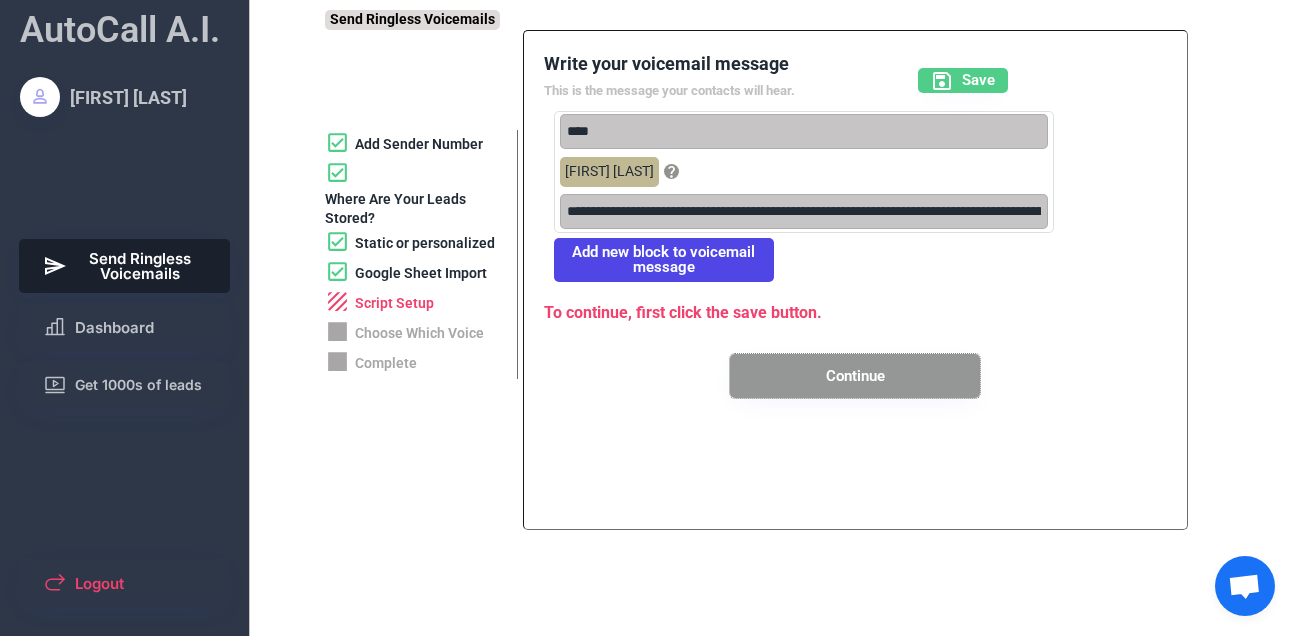 click on "Continue" at bounding box center [855, 376] 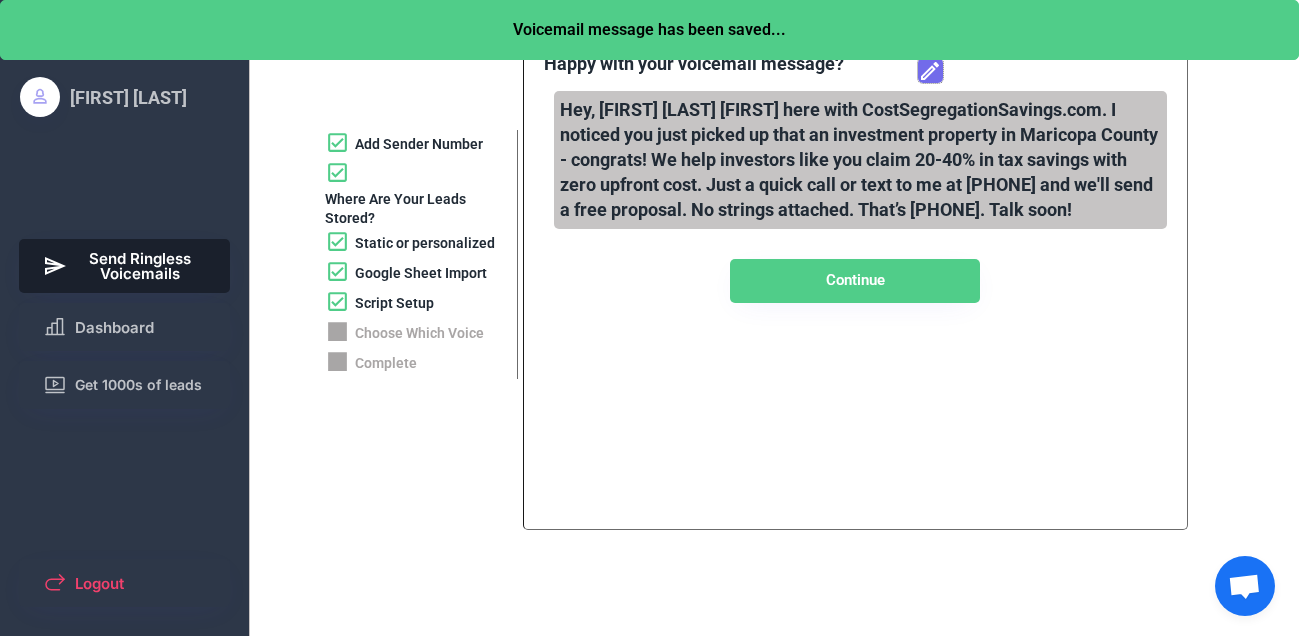 click at bounding box center (930, 71) 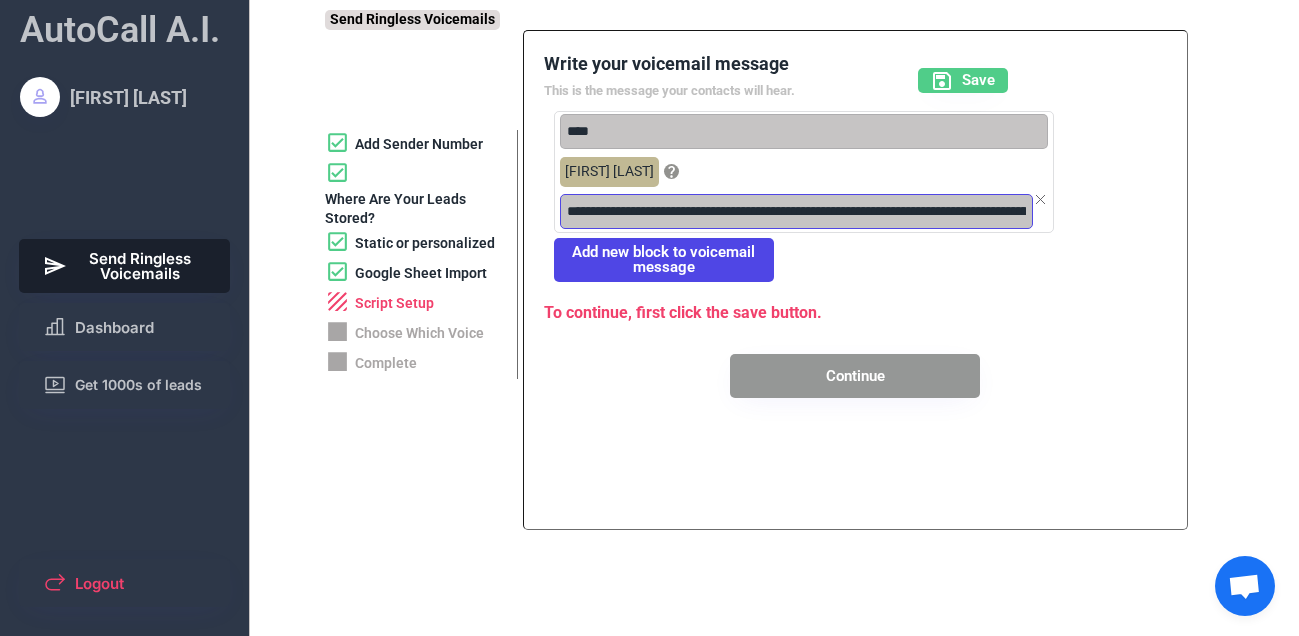 click at bounding box center (796, 211) 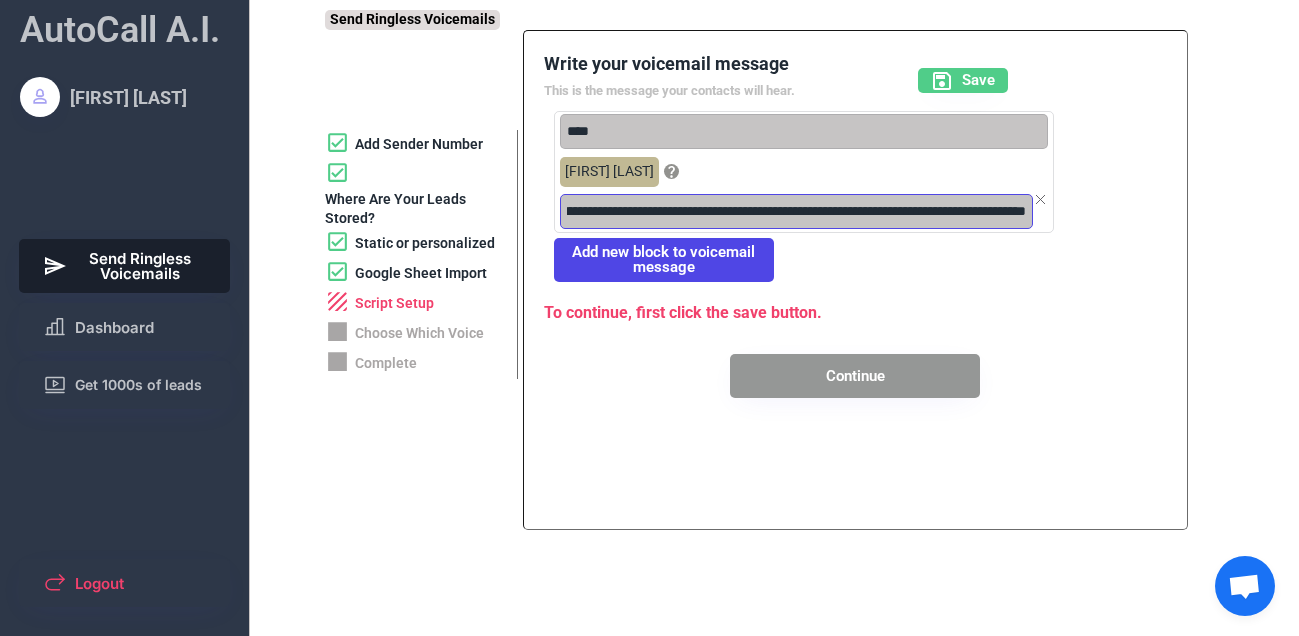 scroll, scrollTop: 0, scrollLeft: 1561, axis: horizontal 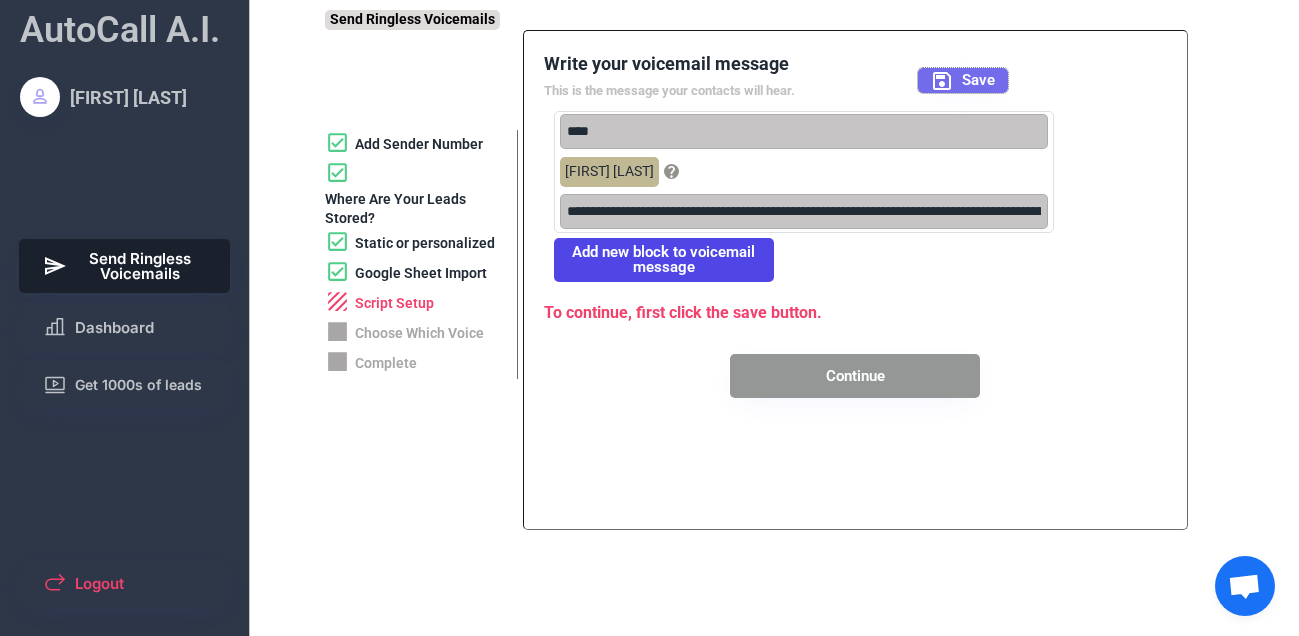 click on "Save" at bounding box center [978, 80] 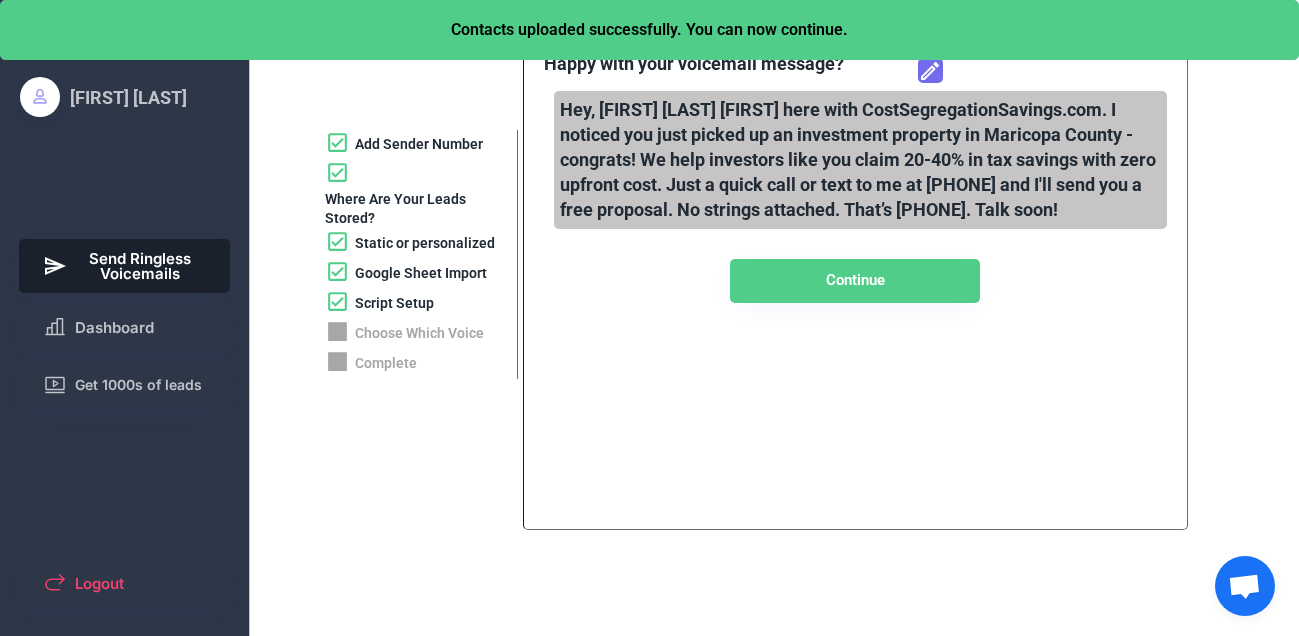click at bounding box center [930, 71] 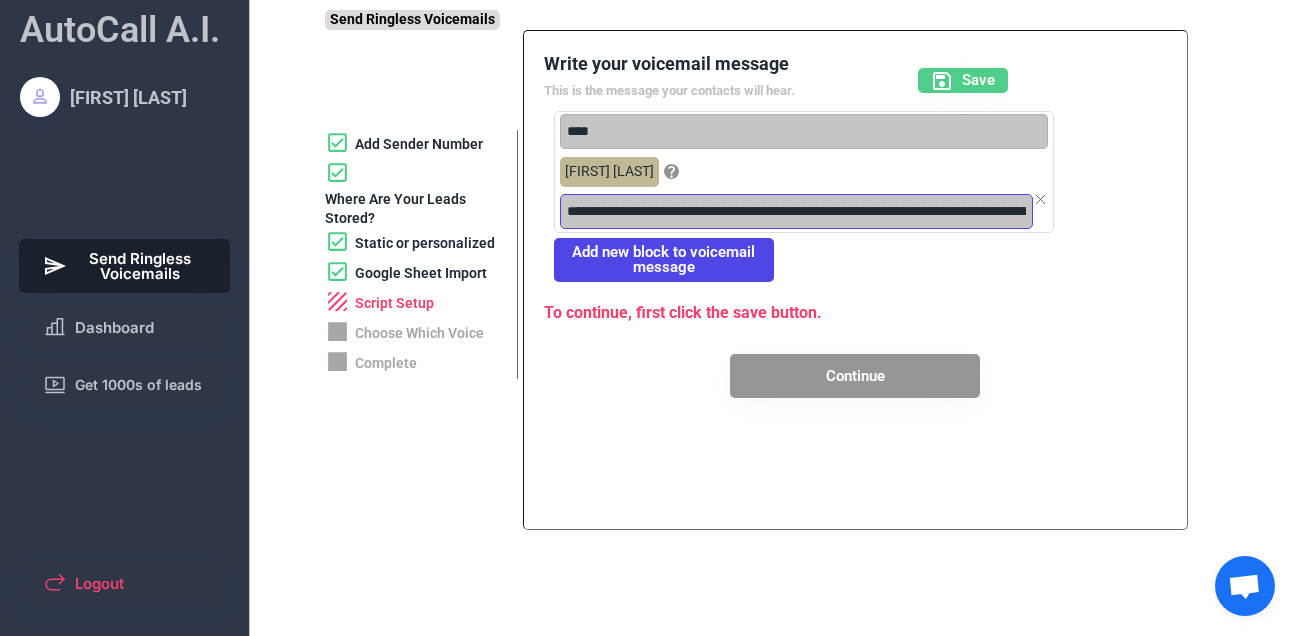click at bounding box center (796, 211) 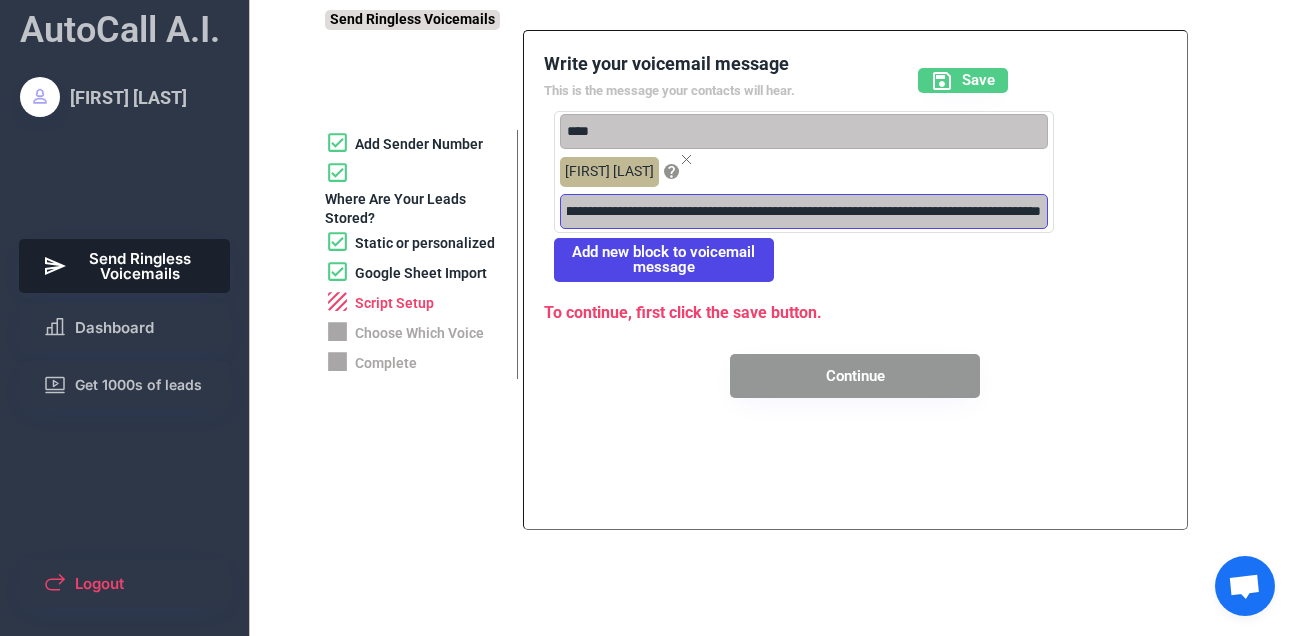 scroll, scrollTop: 0, scrollLeft: 1807, axis: horizontal 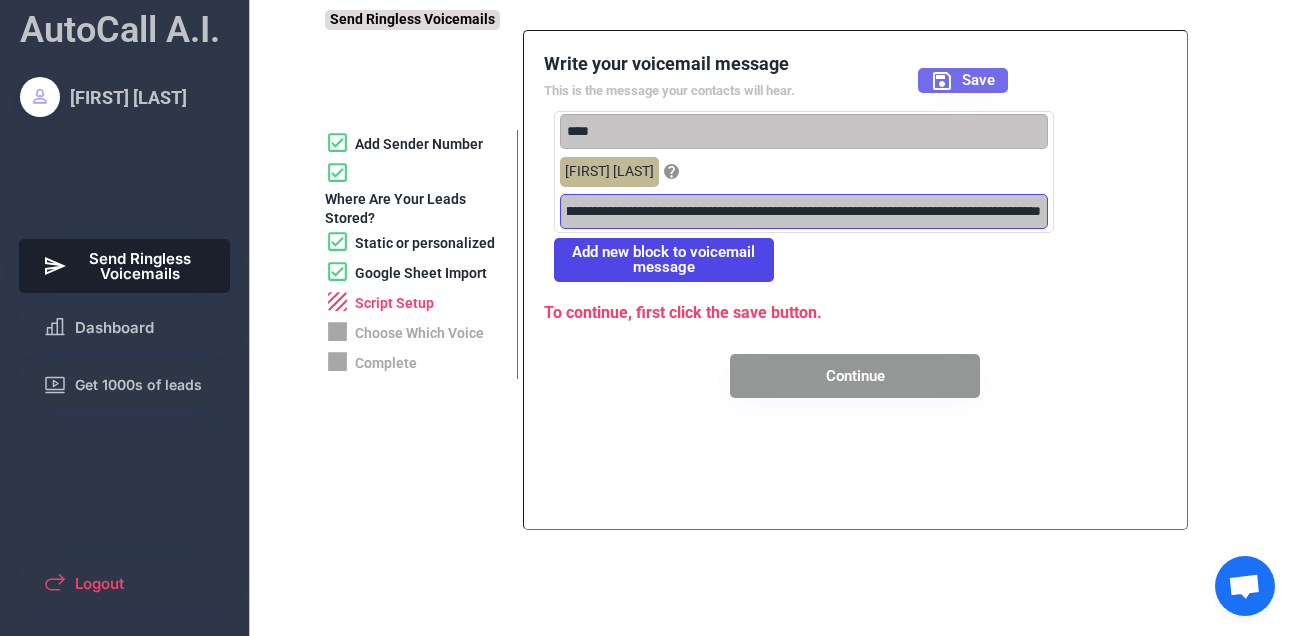 type on "**********" 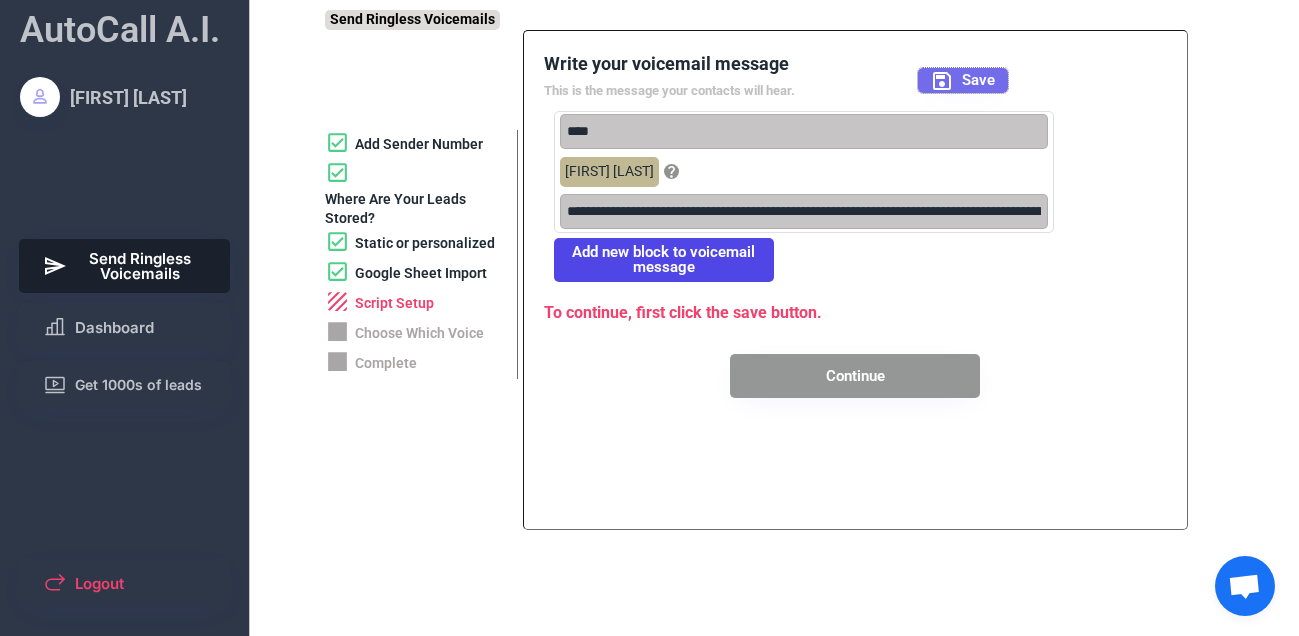 click on "Save" at bounding box center (978, 80) 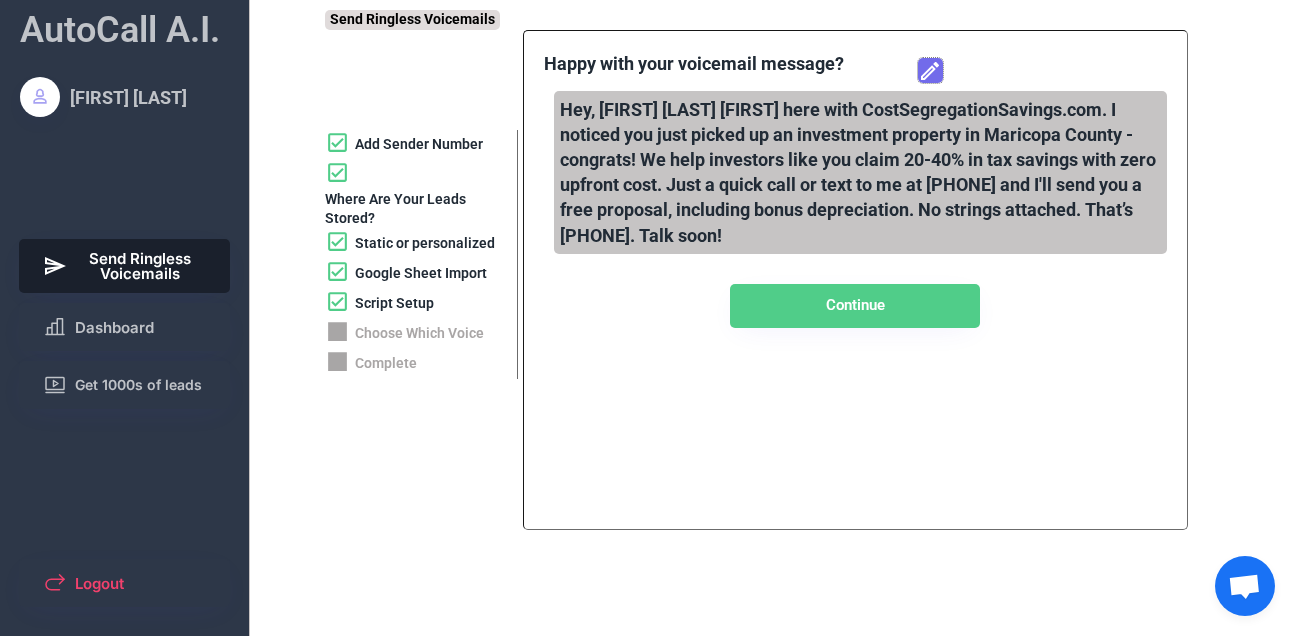 click at bounding box center [930, 71] 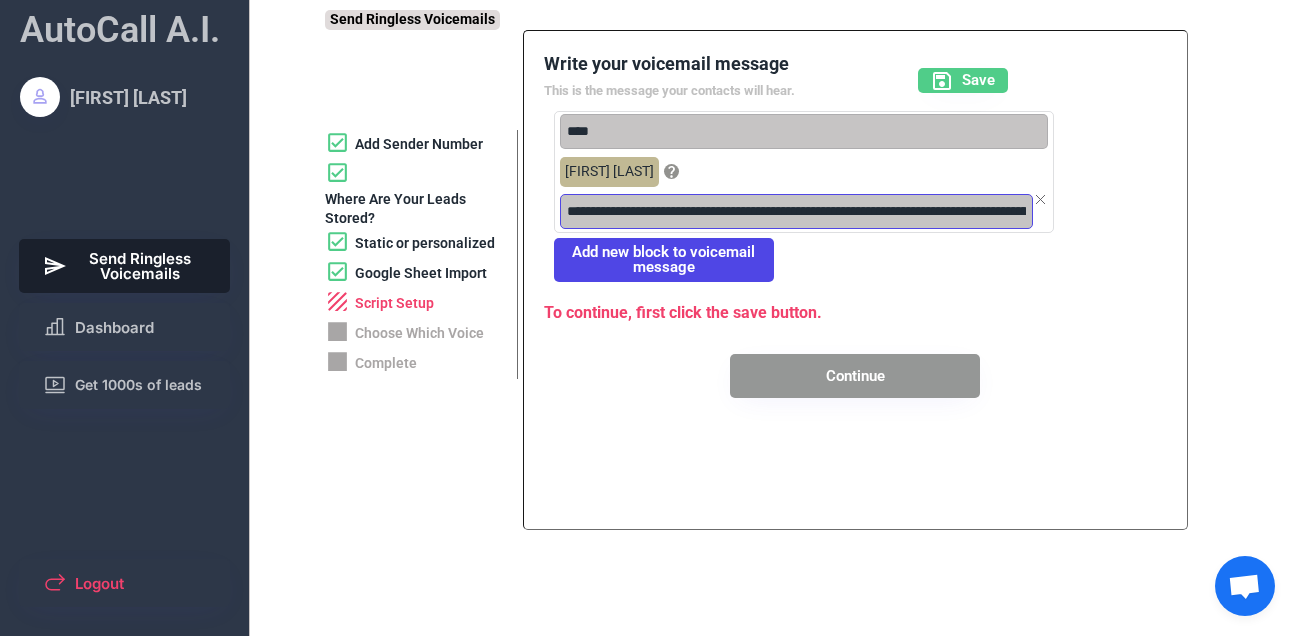 click at bounding box center [796, 211] 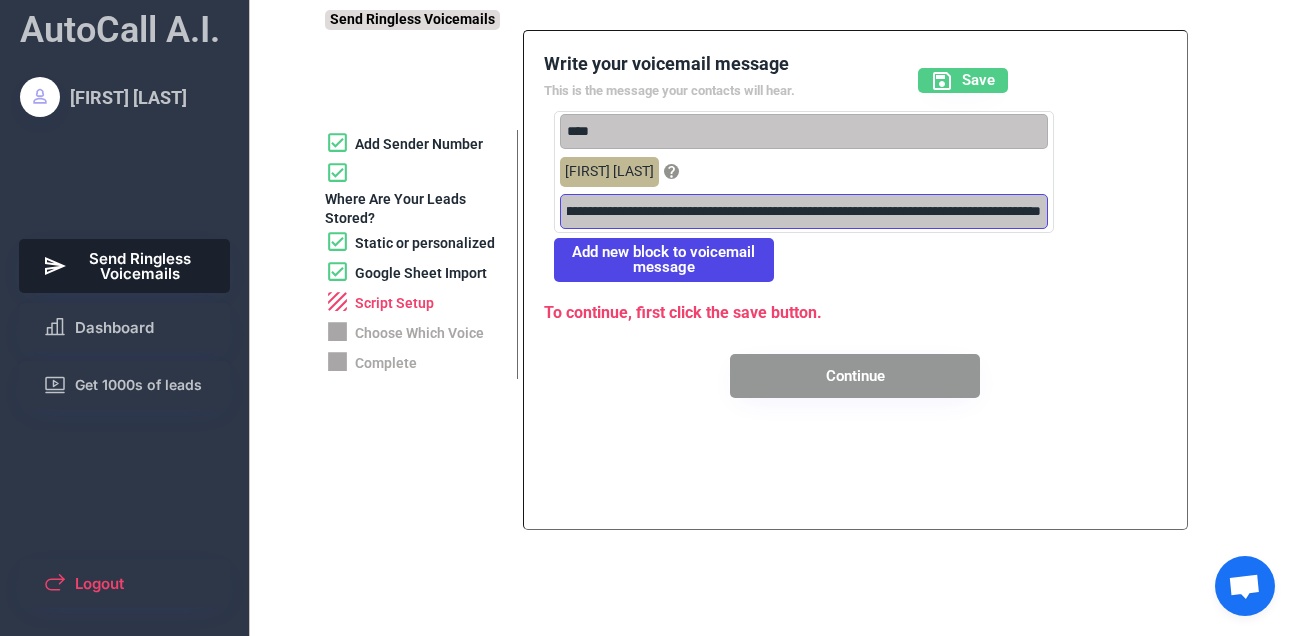 scroll, scrollTop: 0, scrollLeft: 1808, axis: horizontal 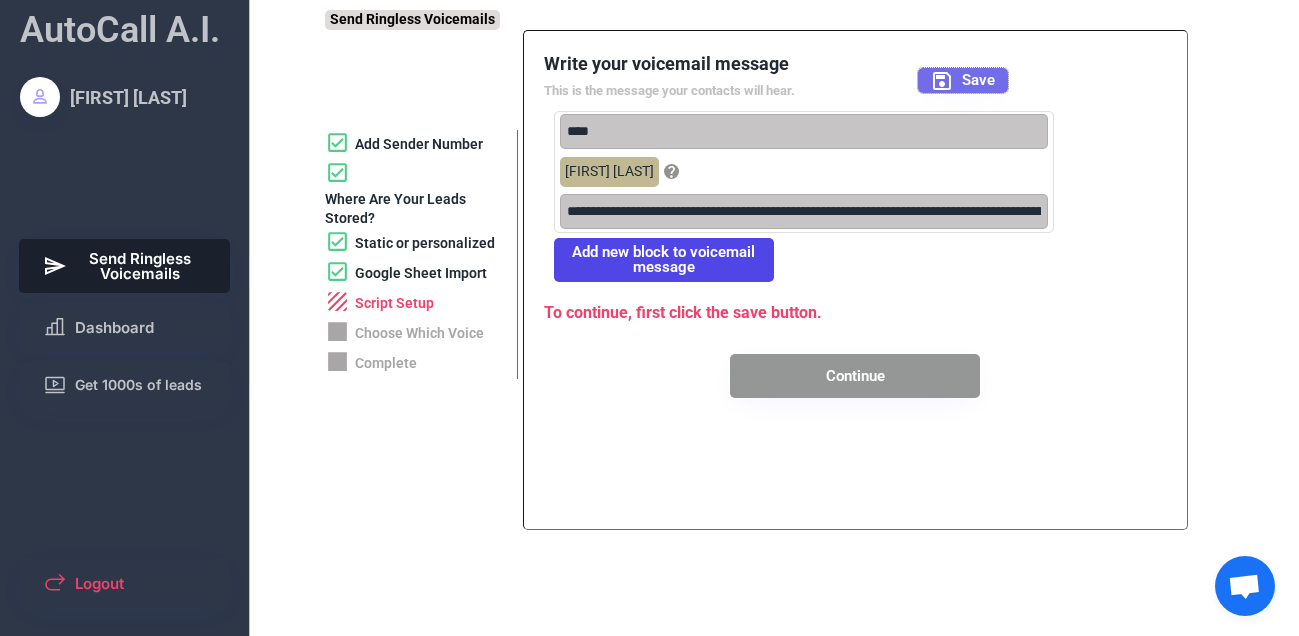 click on "Save" at bounding box center (978, 80) 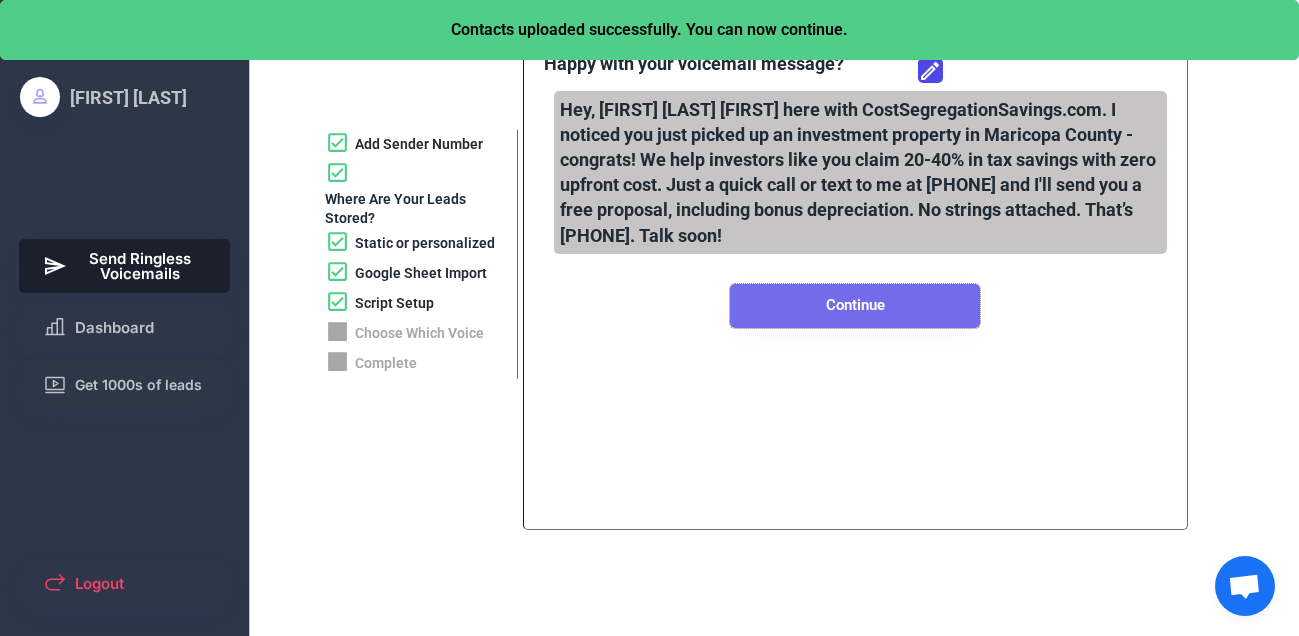 click on "Continue" at bounding box center [855, 306] 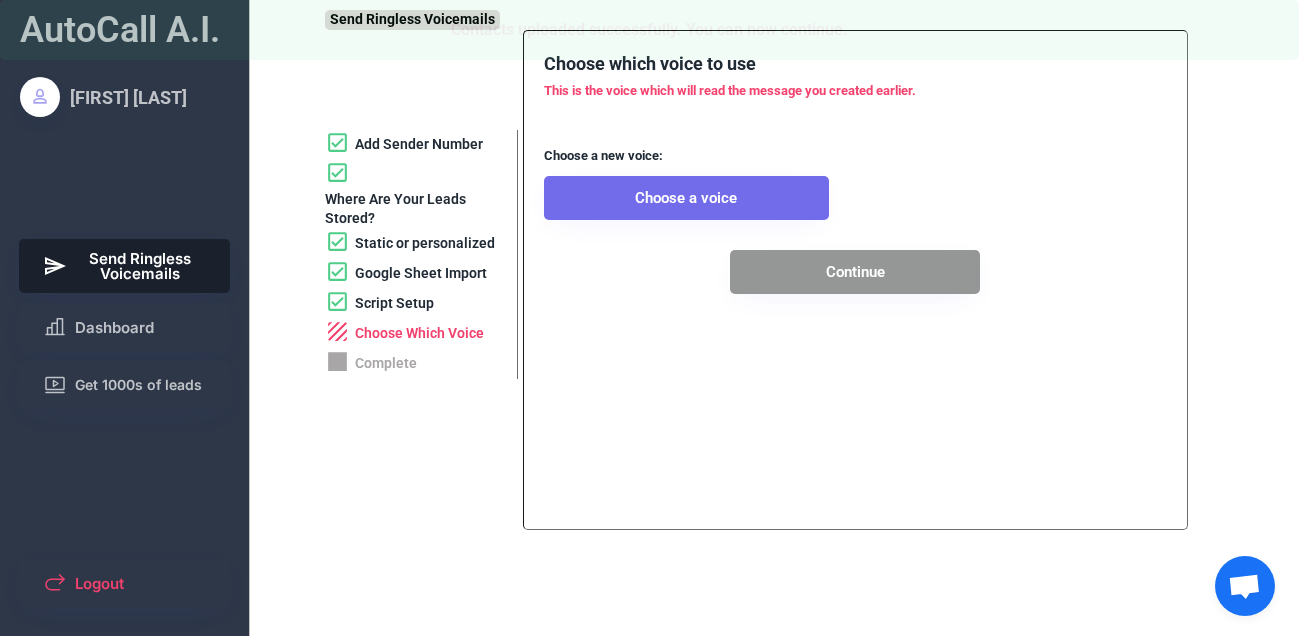 click on "Choose a voice" at bounding box center (686, 198) 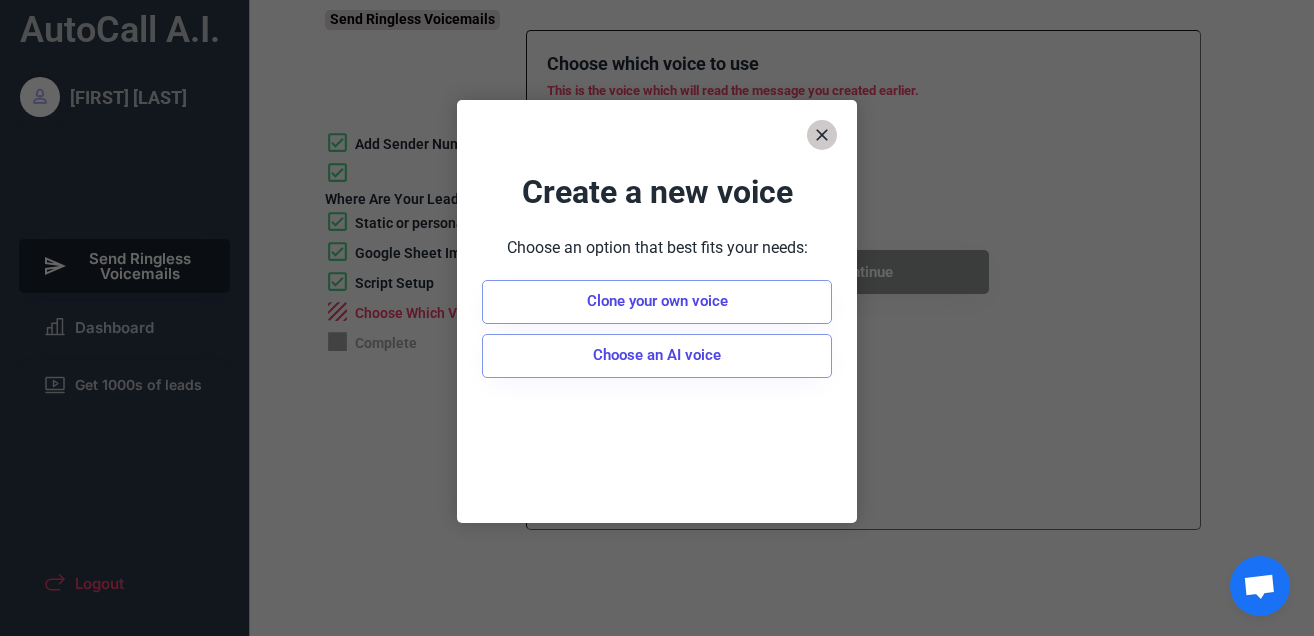 click at bounding box center (657, 318) 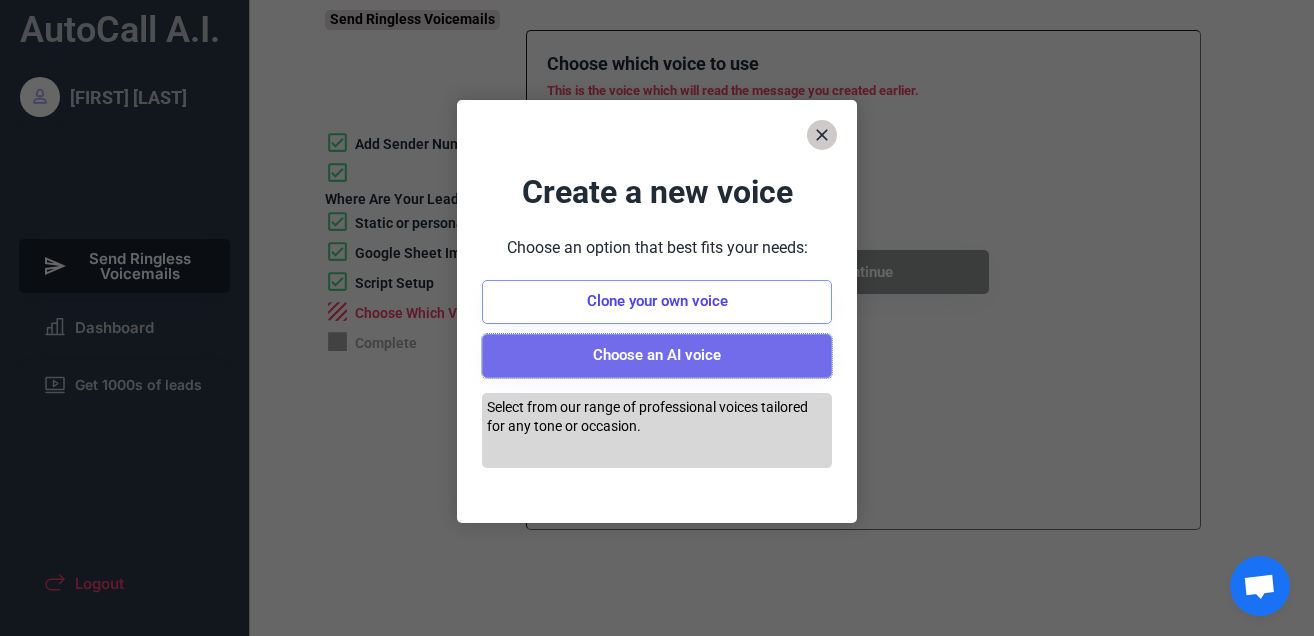 click on "Choose an AI voice" at bounding box center (657, 356) 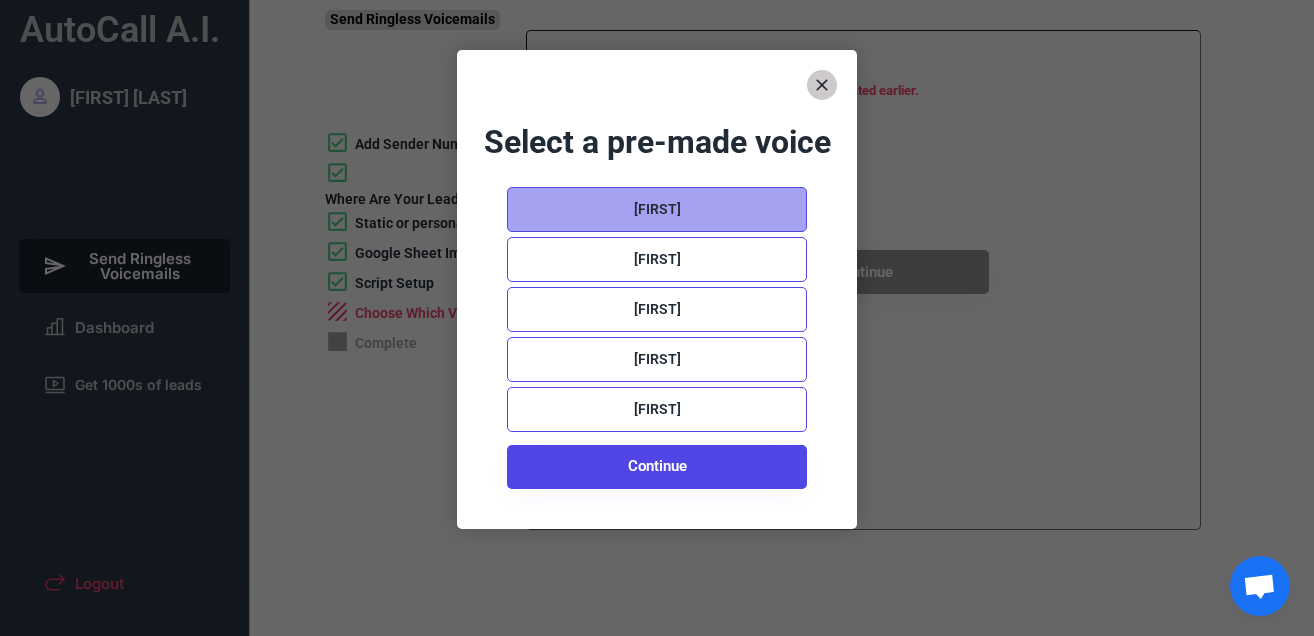 click on "[FIRST]" at bounding box center (657, 210) 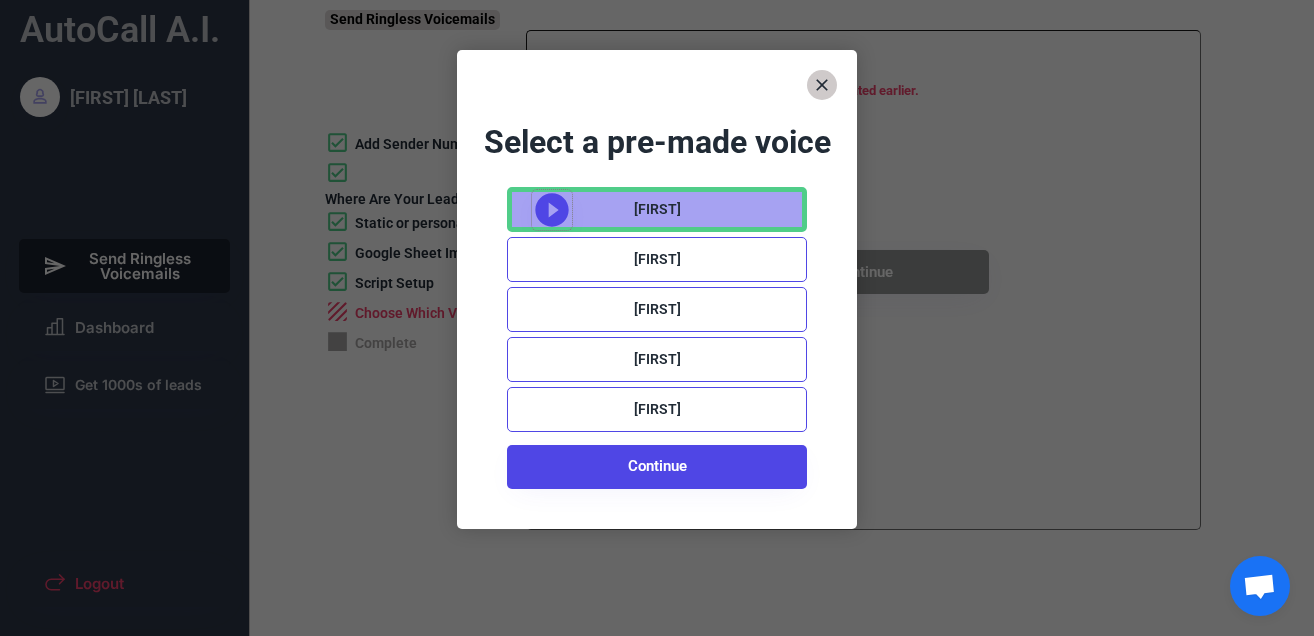 click at bounding box center (552, 210) 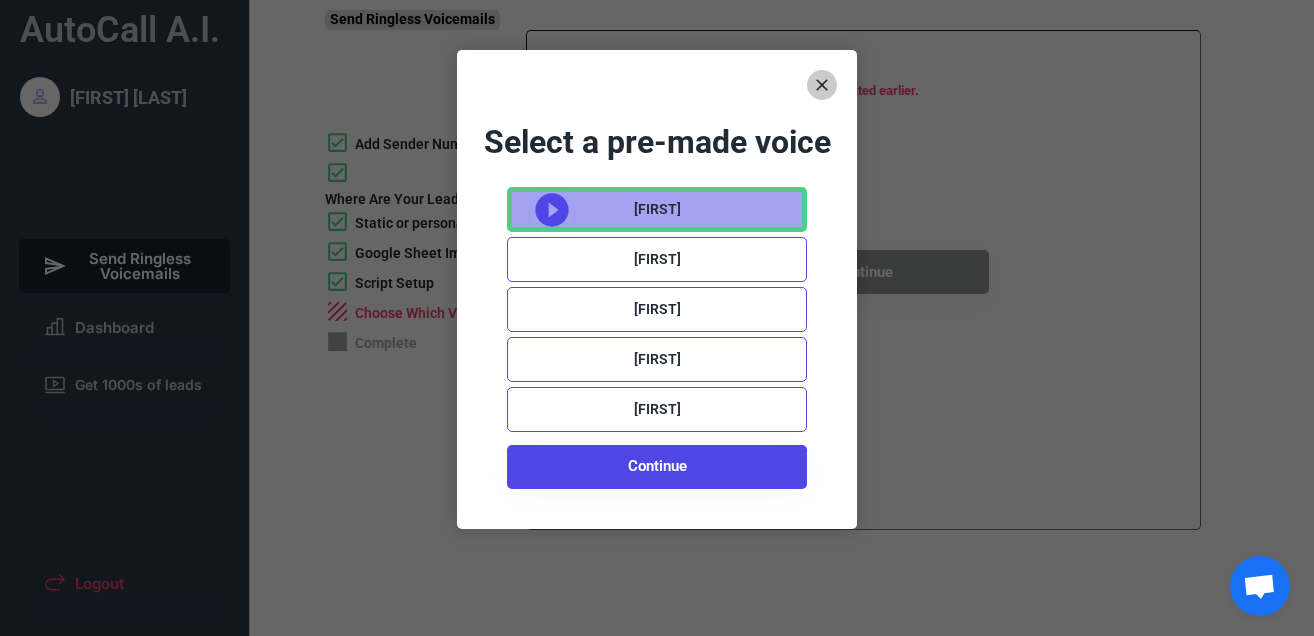 click at bounding box center (551, 209) 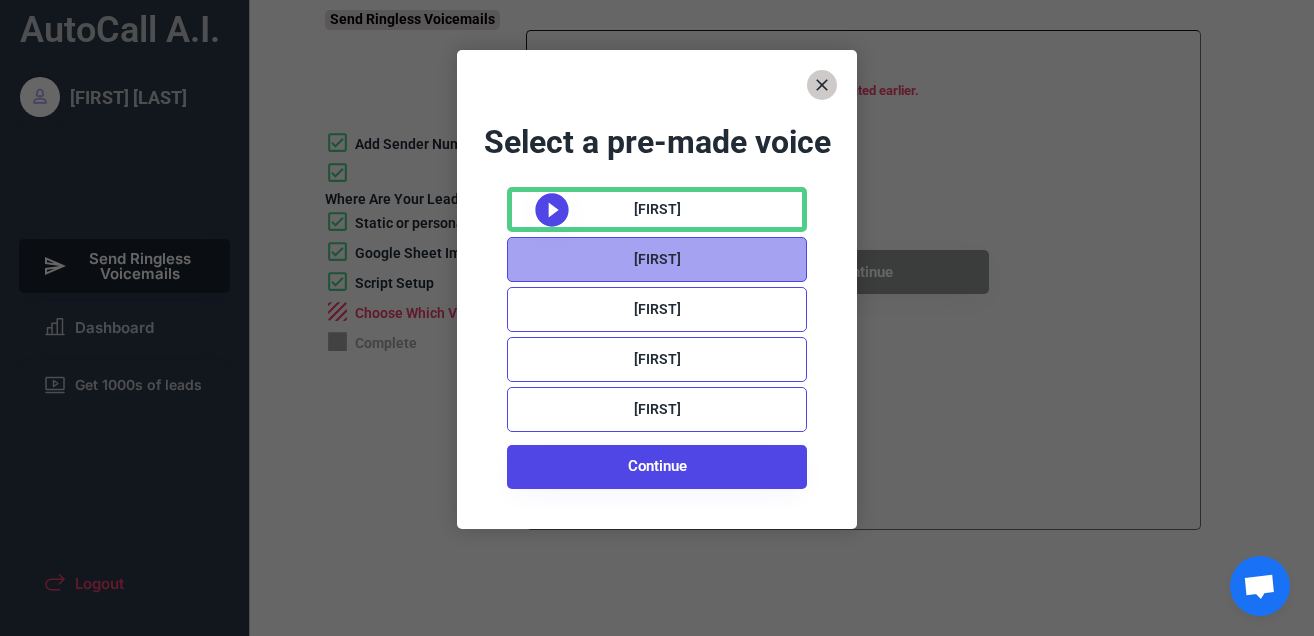 click on "[FIRST]" at bounding box center (657, 259) 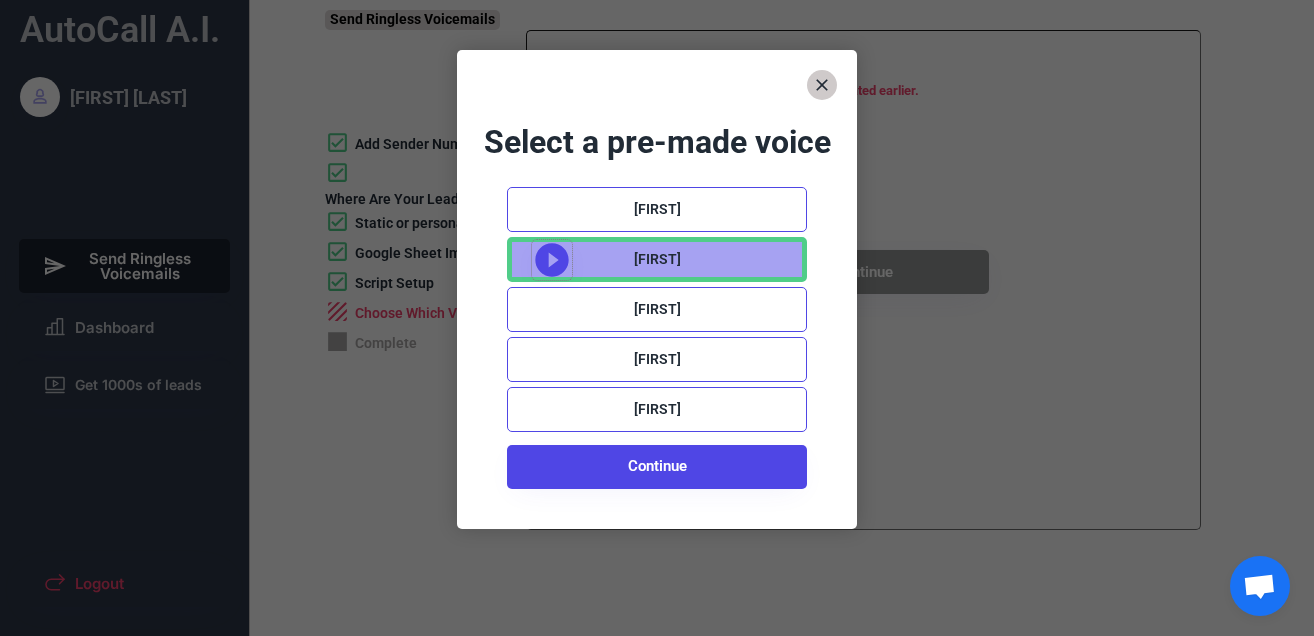 click at bounding box center (551, 259) 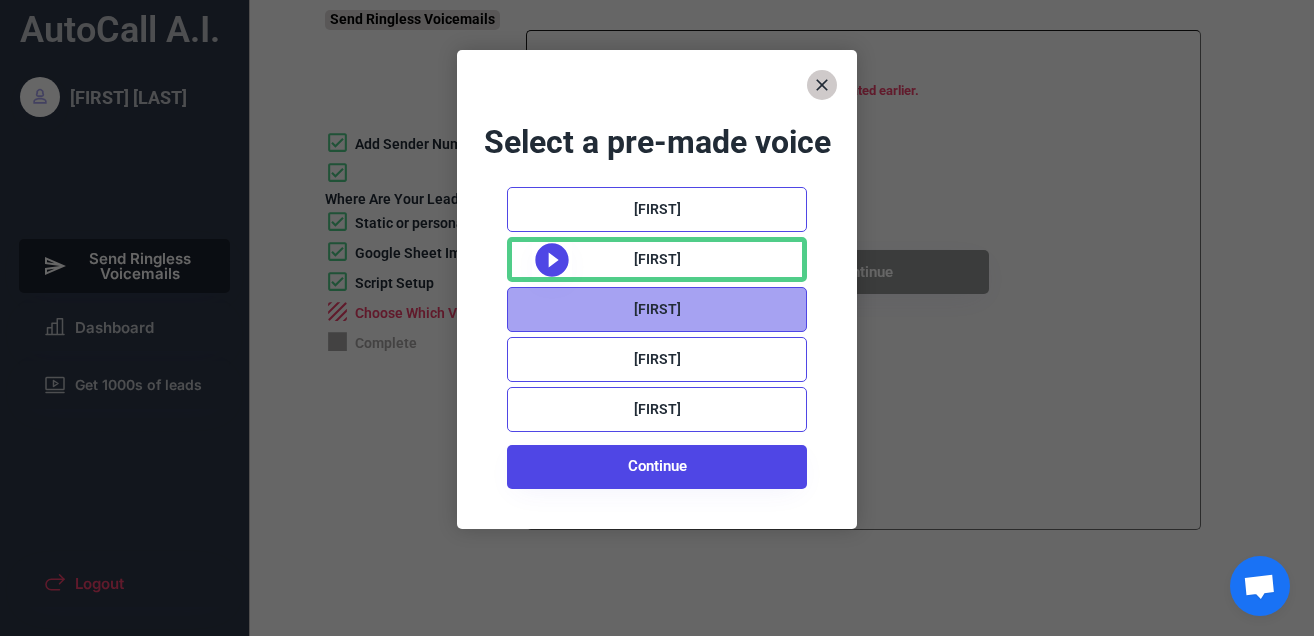 click on "[FIRST]" at bounding box center (657, 309) 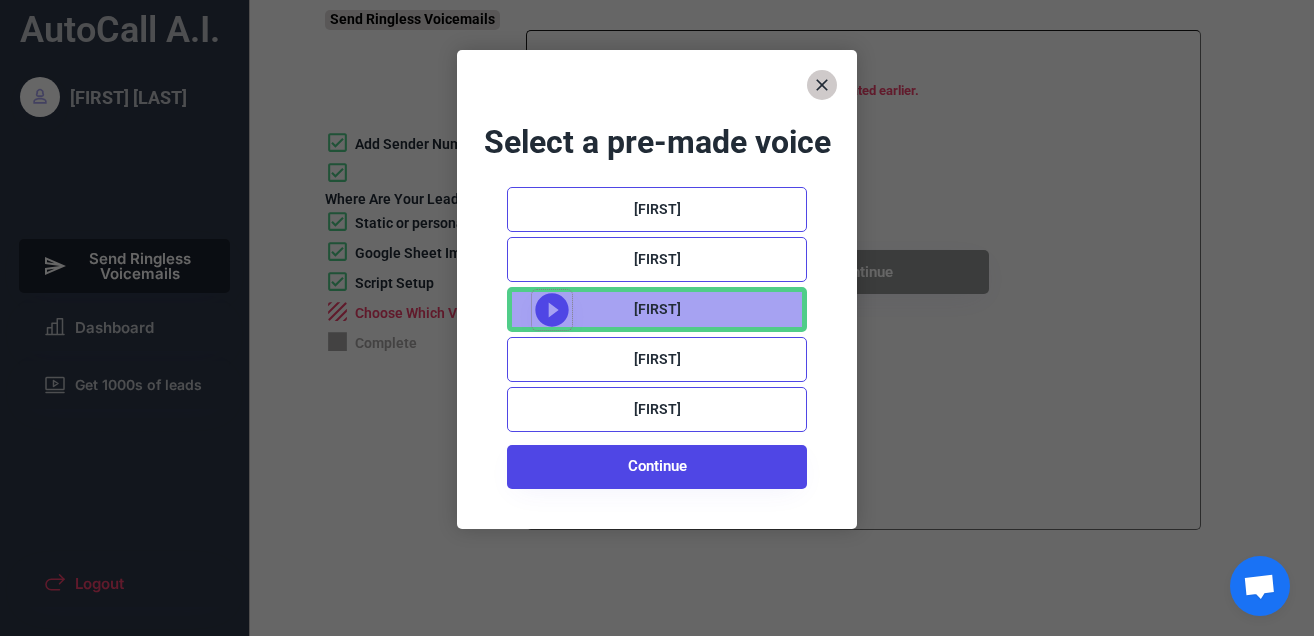 click at bounding box center [552, 310] 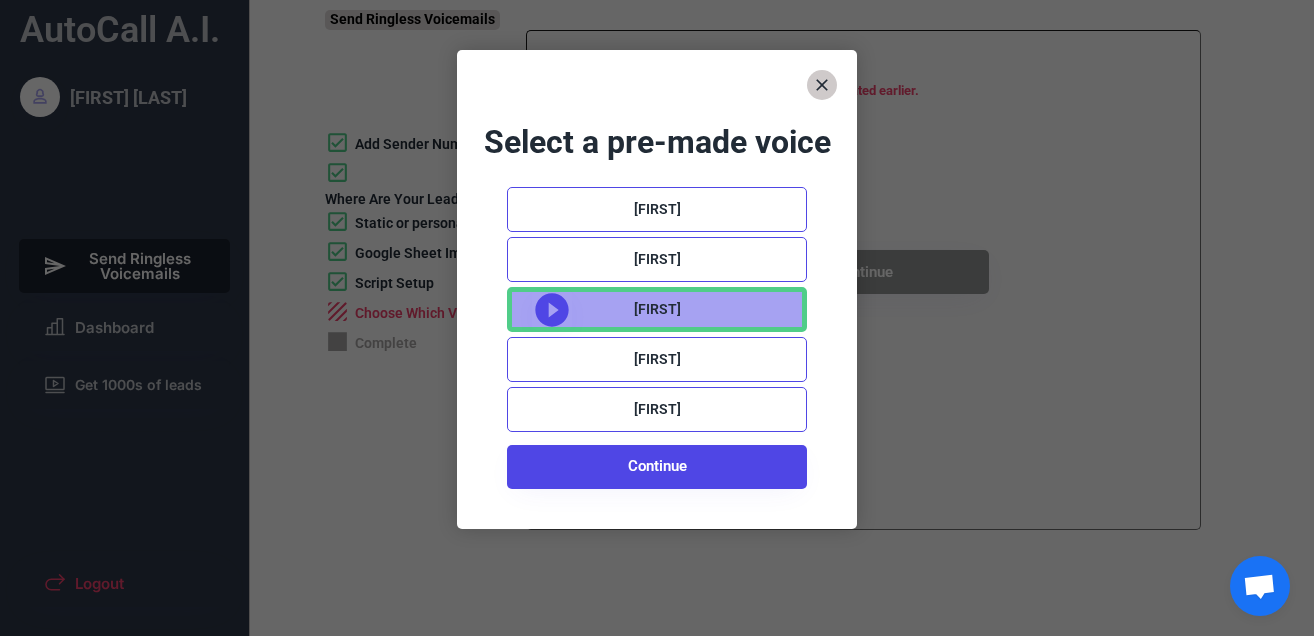 click at bounding box center (552, 310) 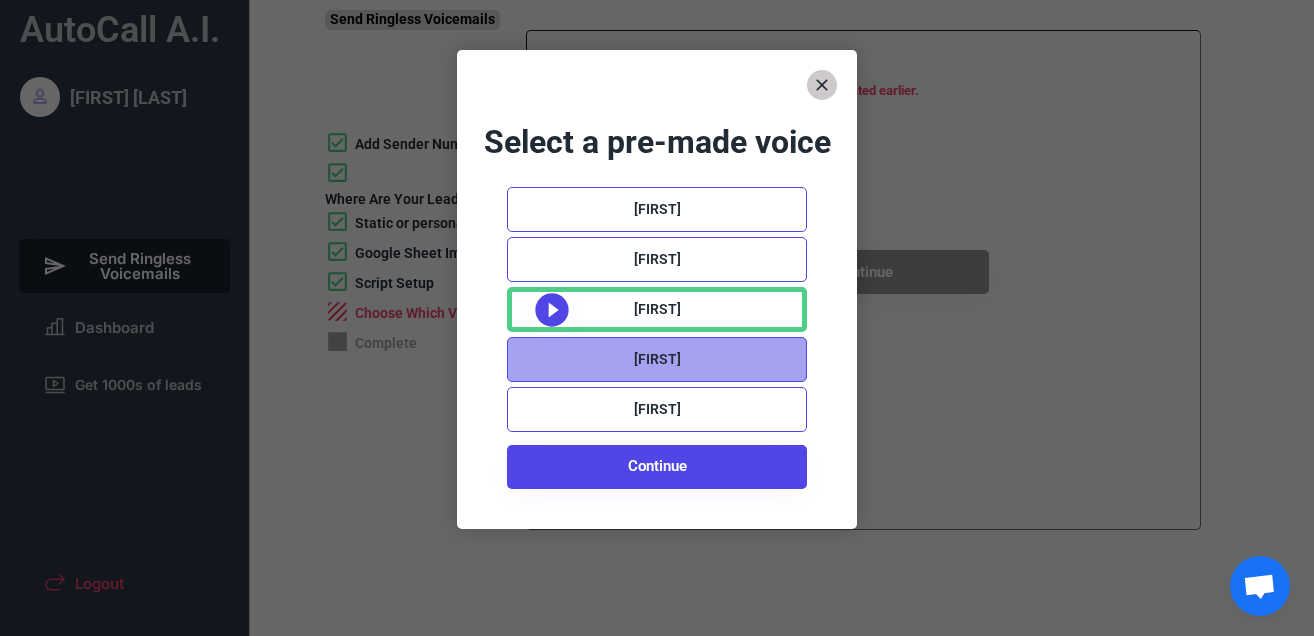 click on "[FIRST]" at bounding box center (657, 359) 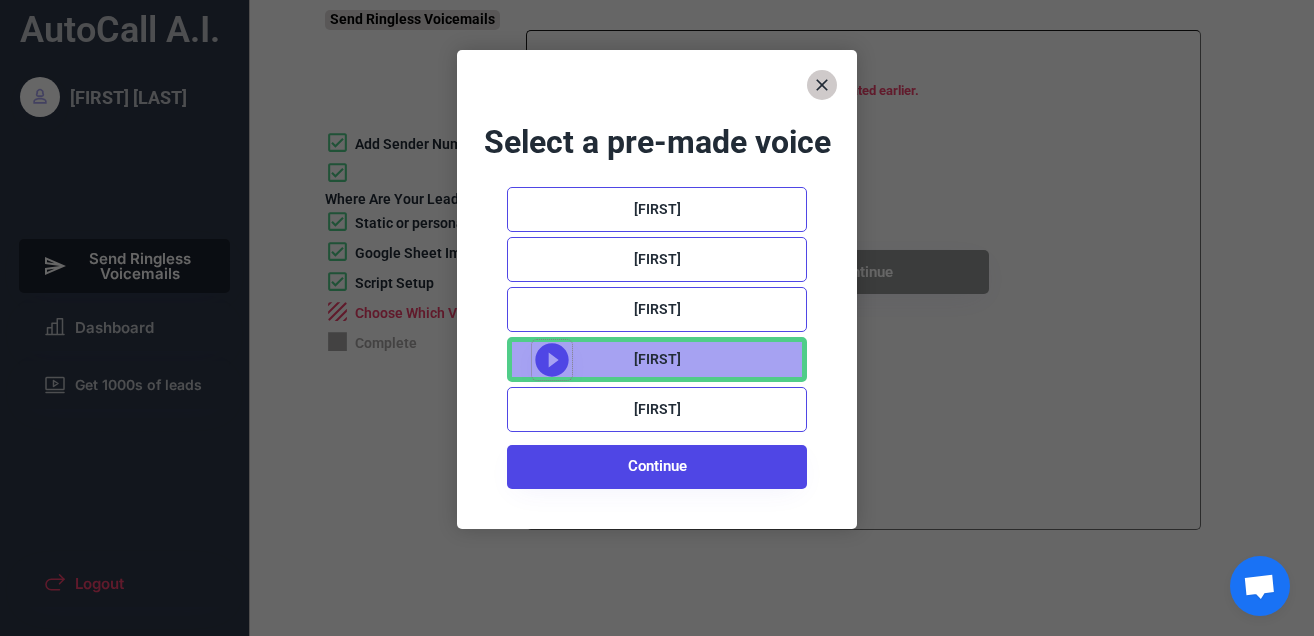 click at bounding box center (551, 359) 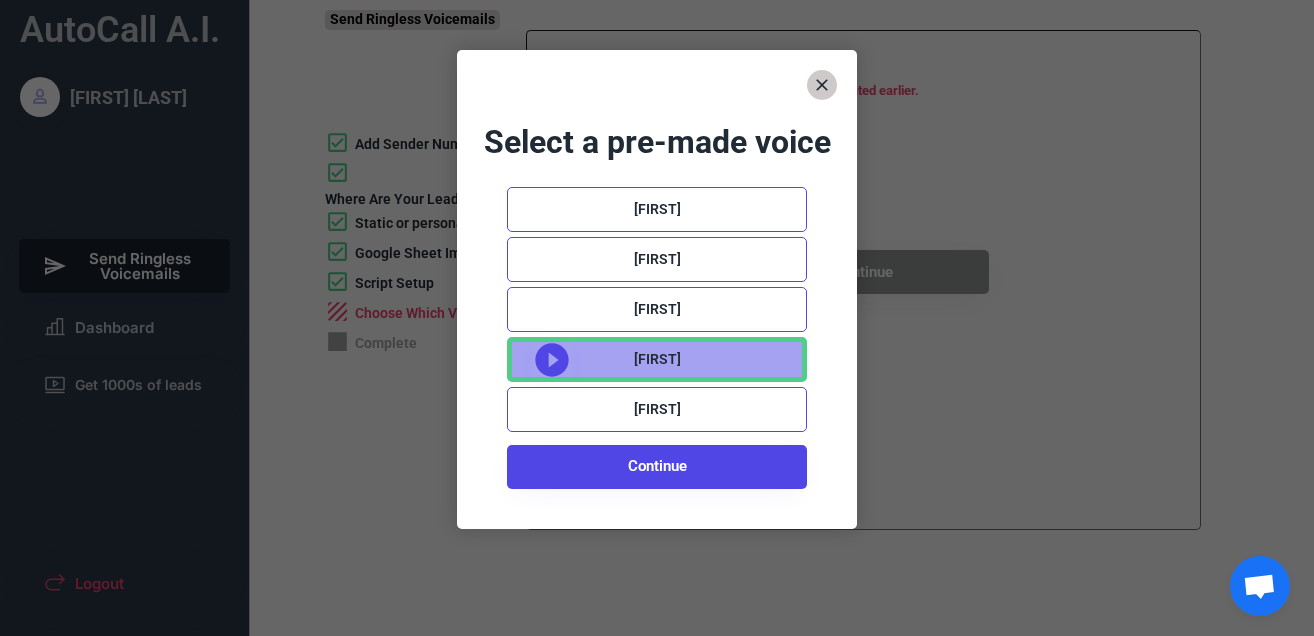 click at bounding box center (551, 359) 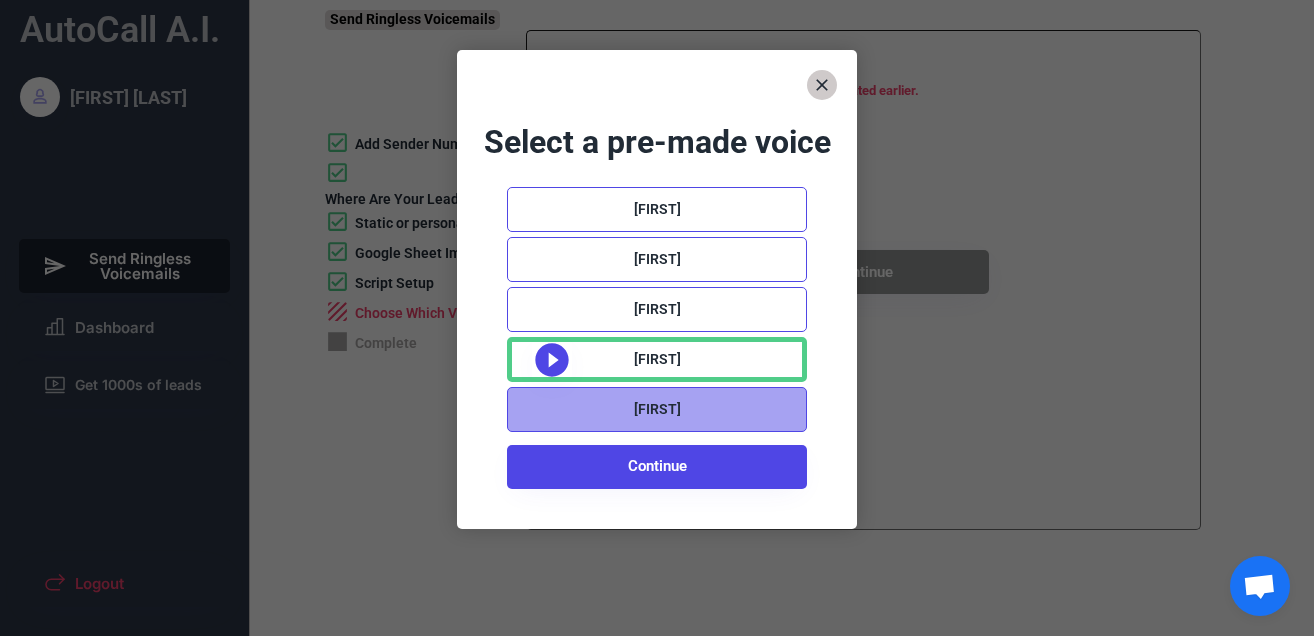 click on "[FIRST]" at bounding box center (657, 409) 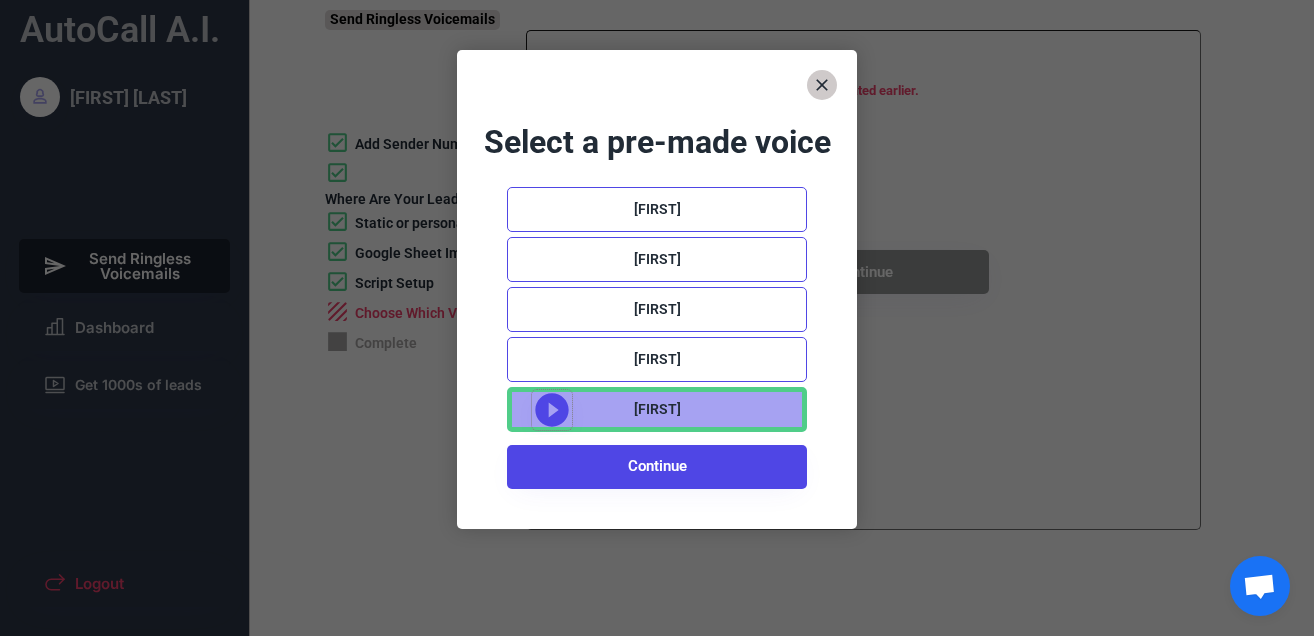 click at bounding box center (551, 409) 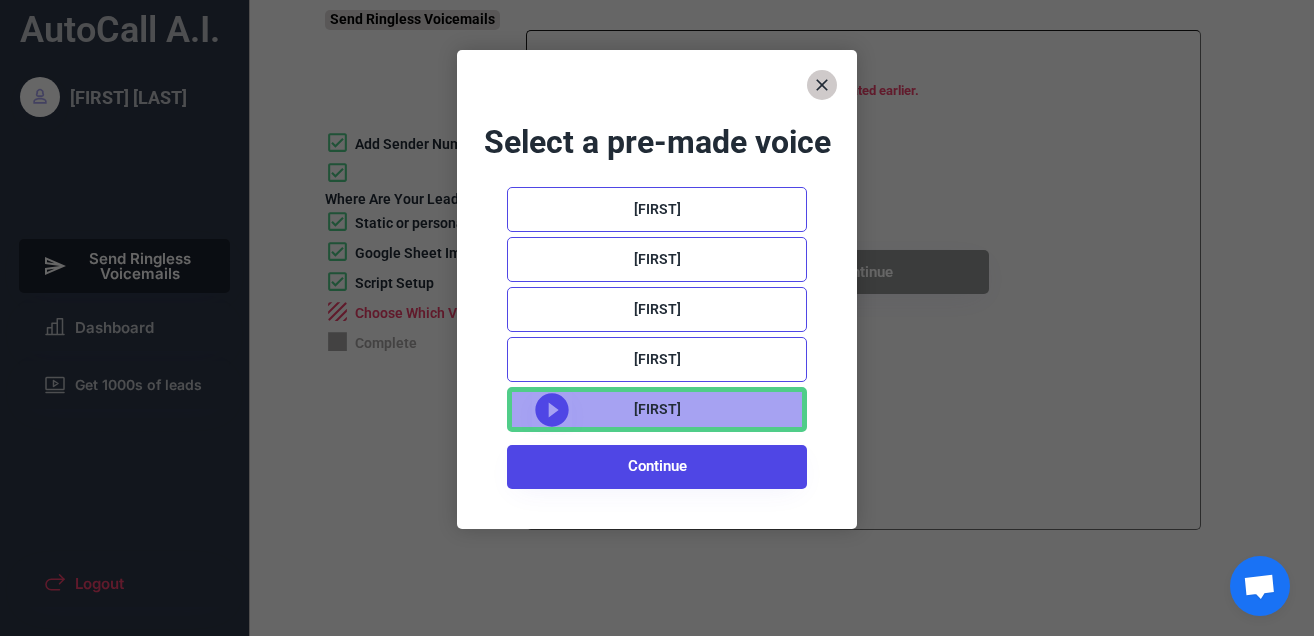 click at bounding box center [551, 409] 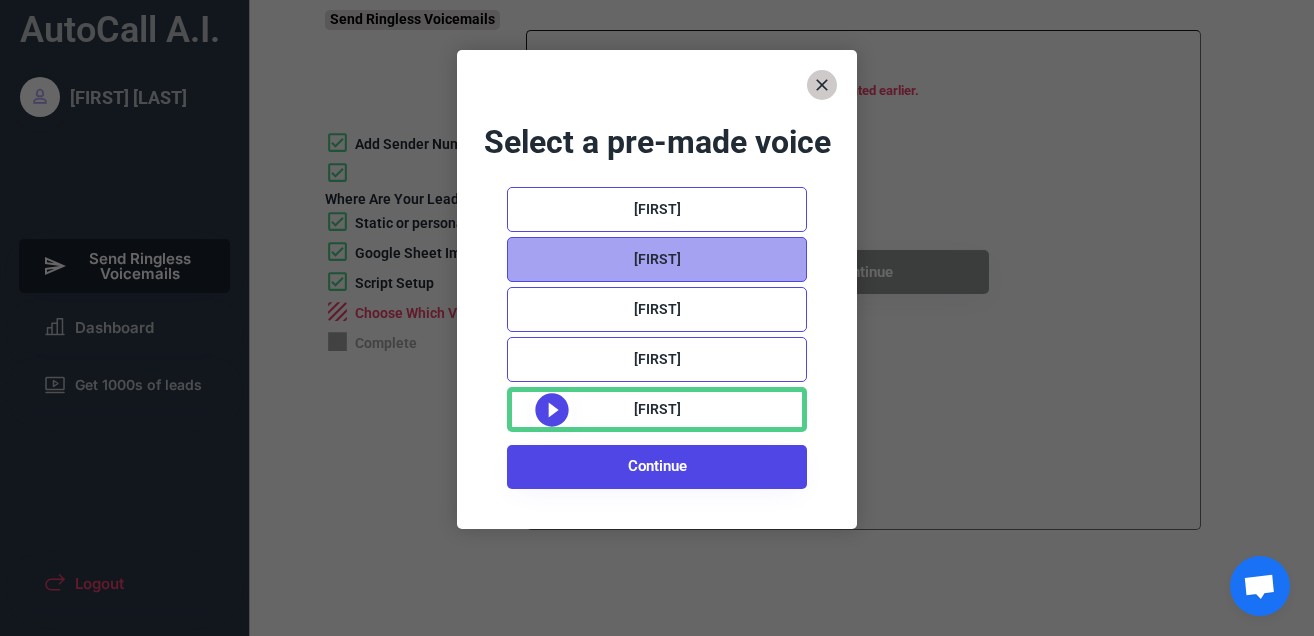 click on "[FIRST]" at bounding box center [657, 260] 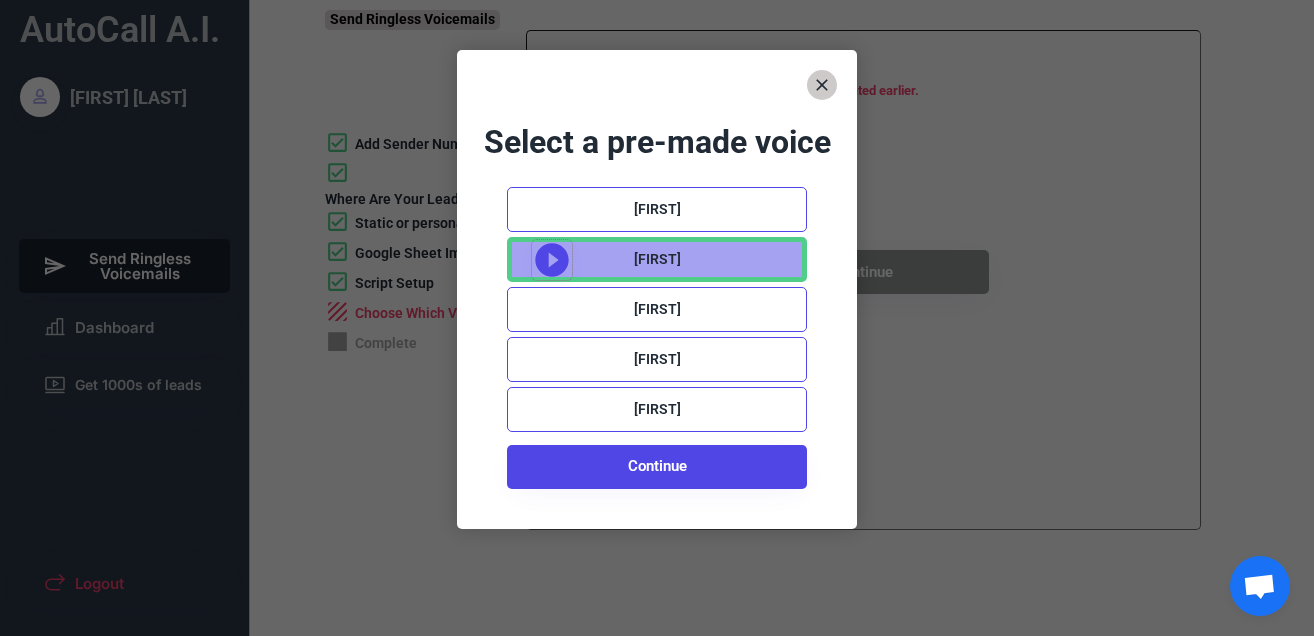 click at bounding box center [551, 259] 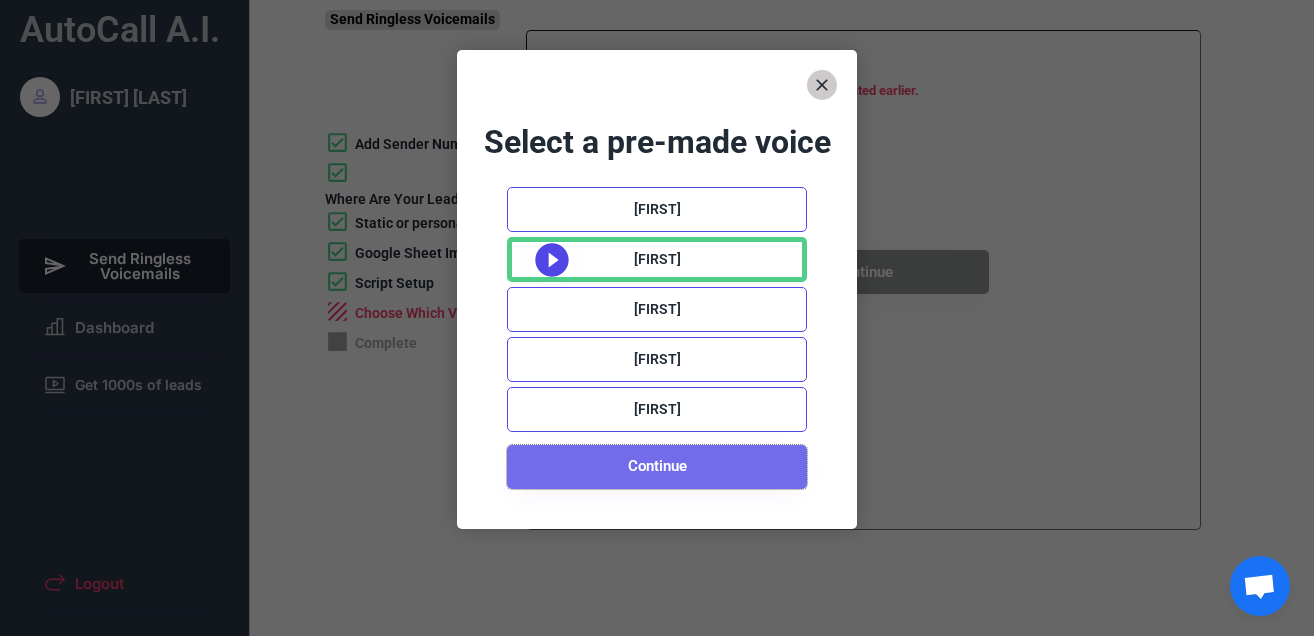 click on "Continue" at bounding box center [657, 467] 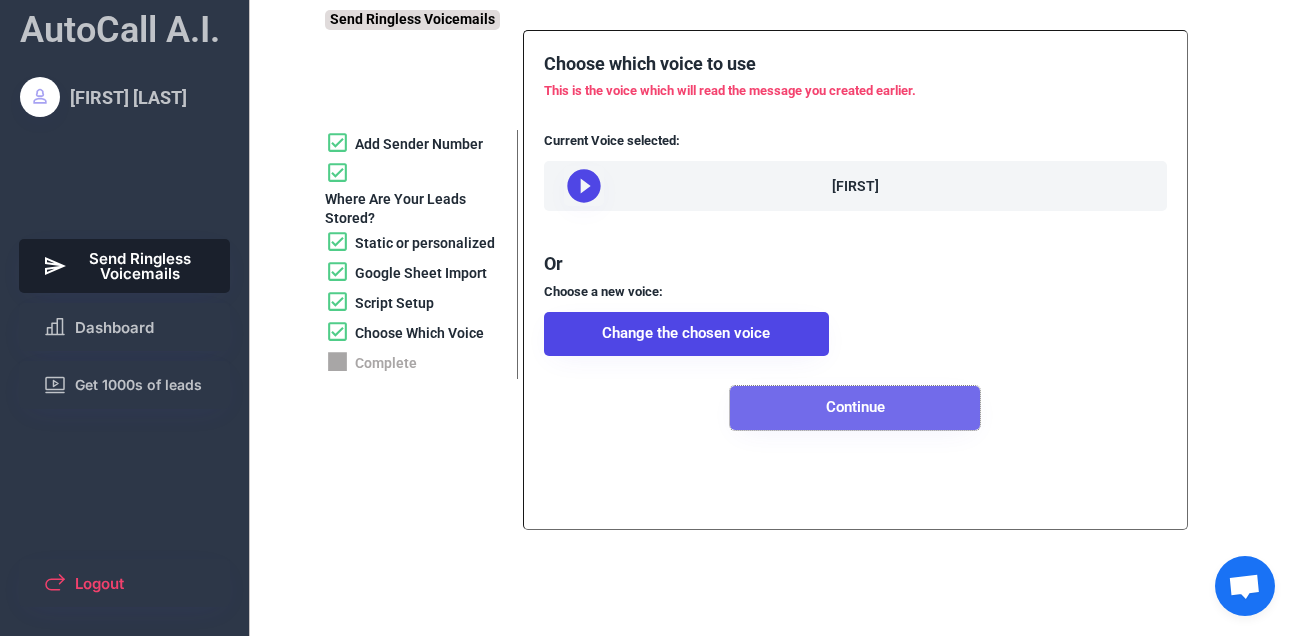 click on "Continue" at bounding box center (855, 408) 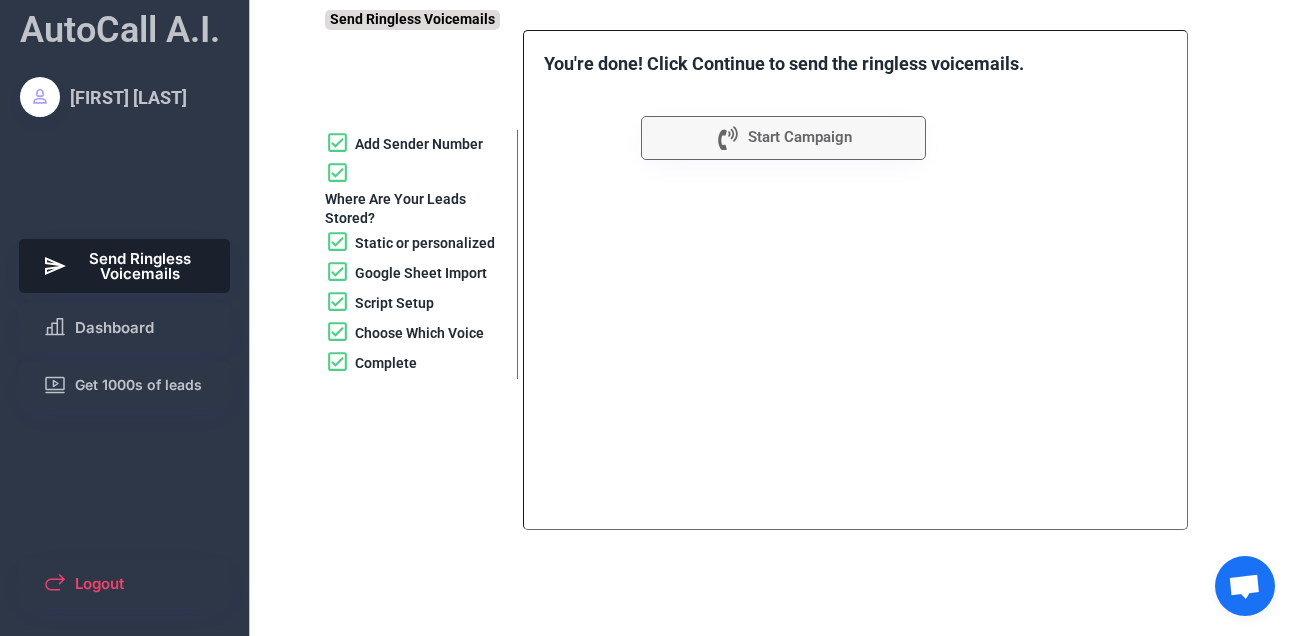 click on "**********" at bounding box center (855, 280) 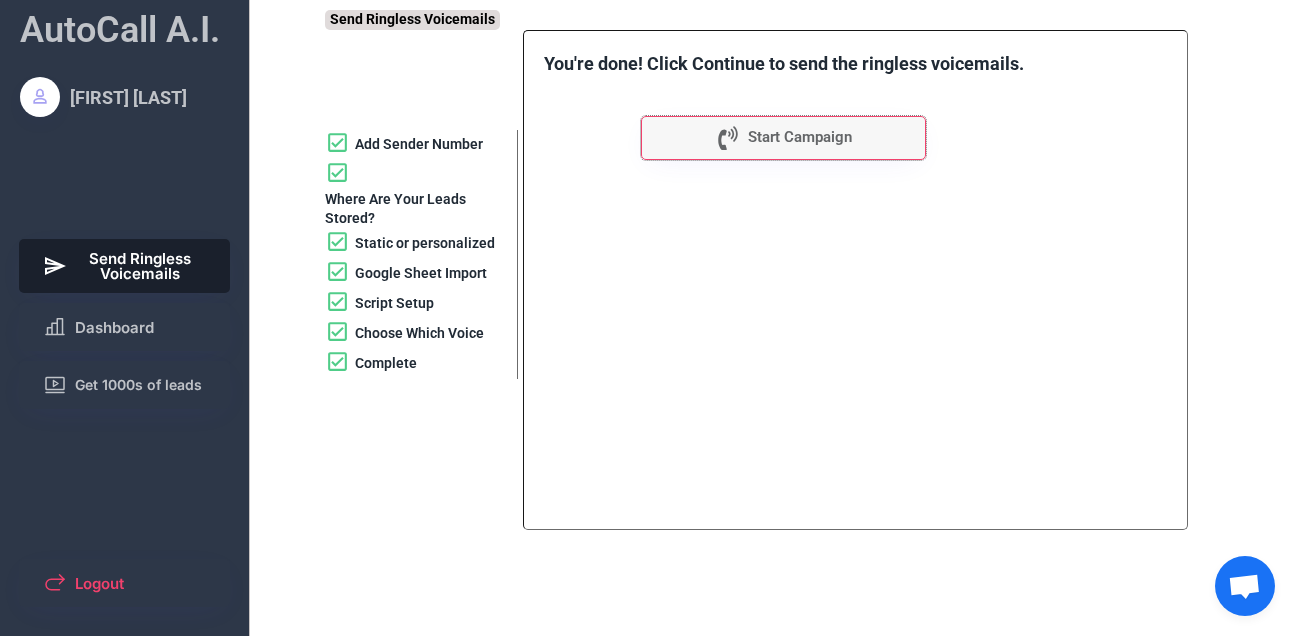 click on "Start Campaign" at bounding box center (800, 137) 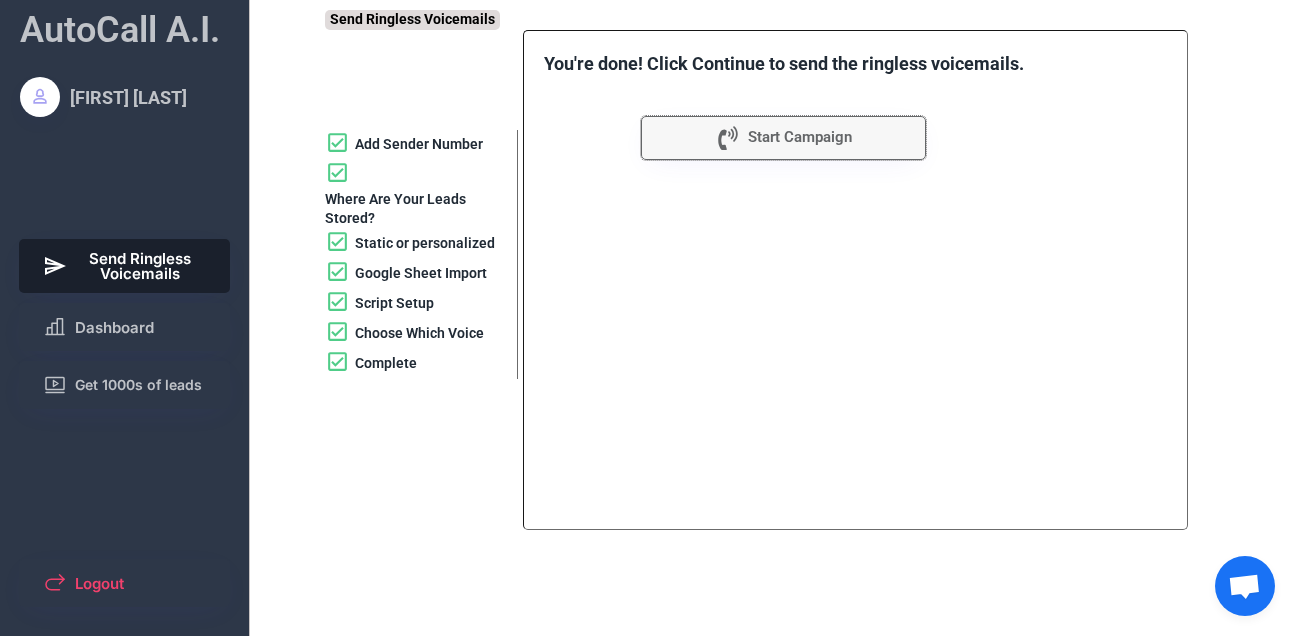 scroll, scrollTop: 144, scrollLeft: 0, axis: vertical 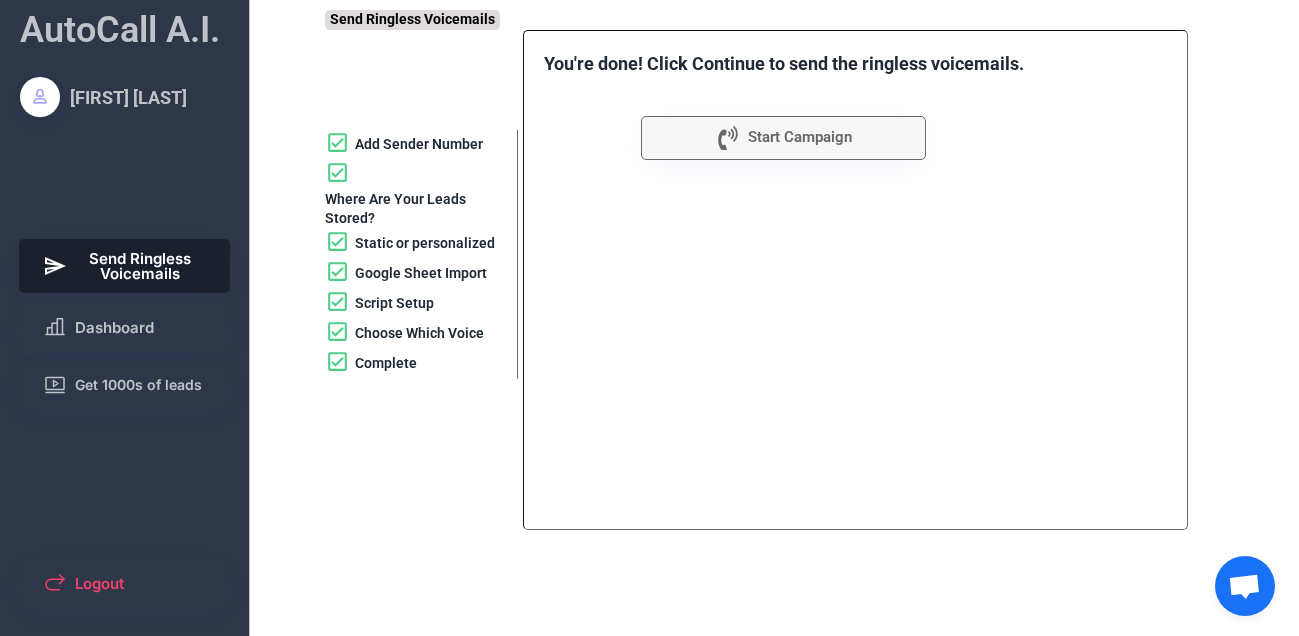 click at bounding box center (1244, 588) 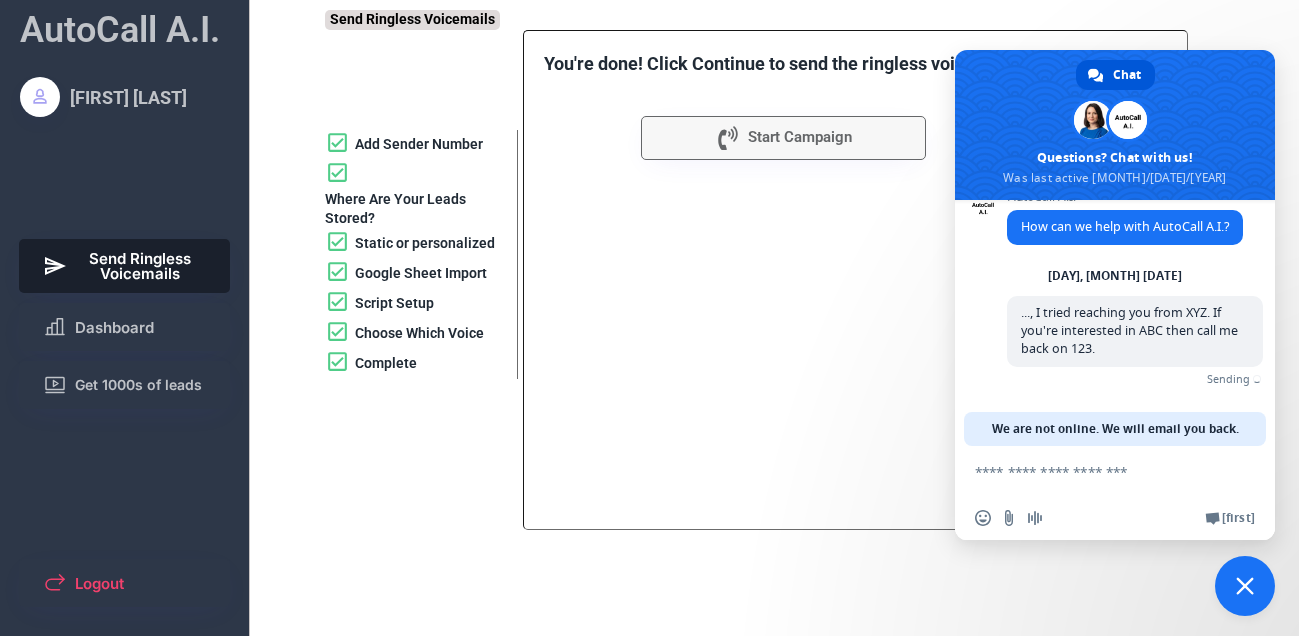 scroll, scrollTop: 38, scrollLeft: 0, axis: vertical 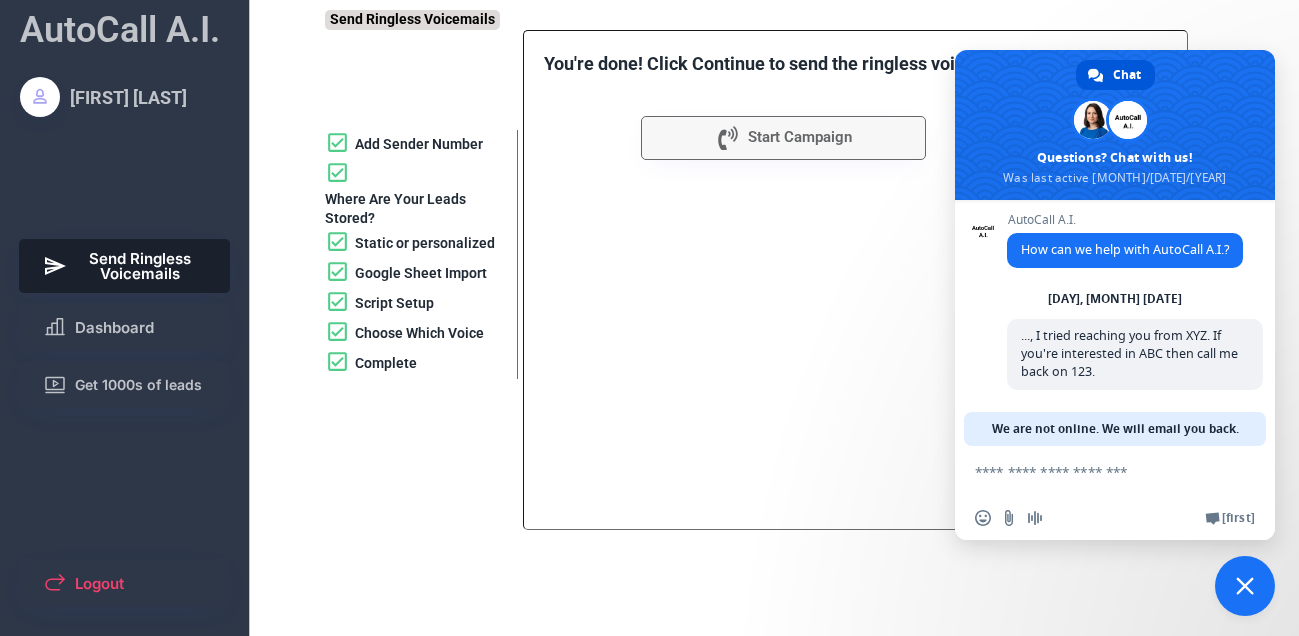 click at bounding box center (1245, 586) 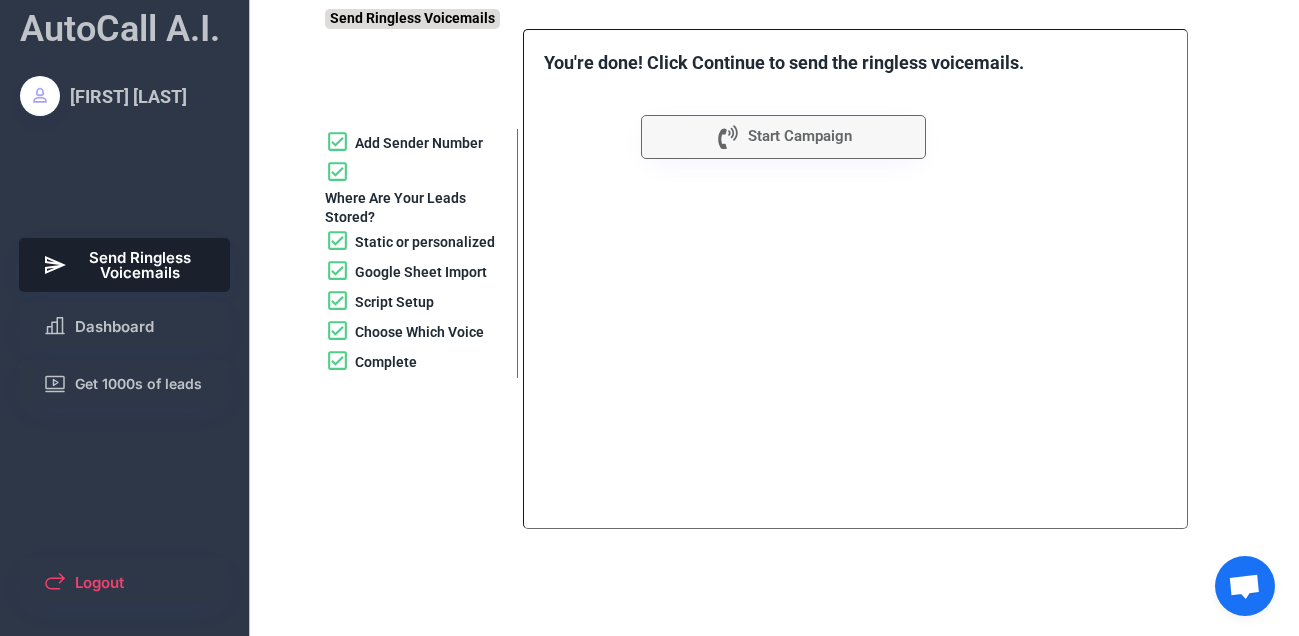 scroll, scrollTop: 0, scrollLeft: 0, axis: both 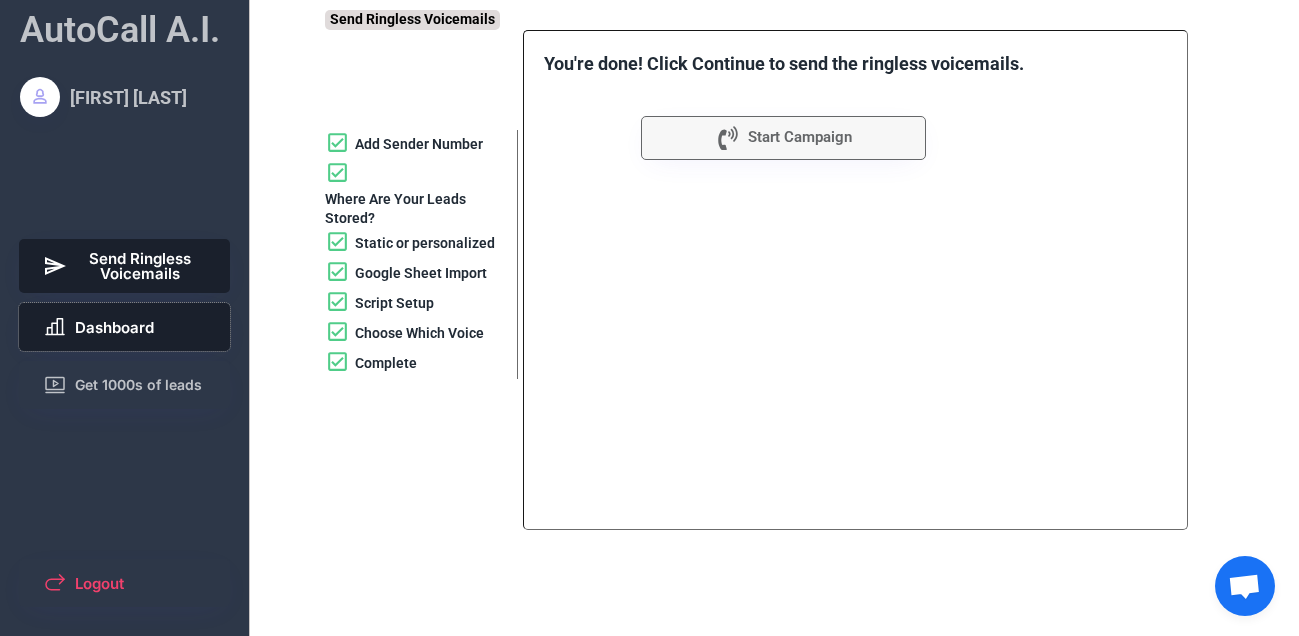 click on "Dashboard" at bounding box center [114, 327] 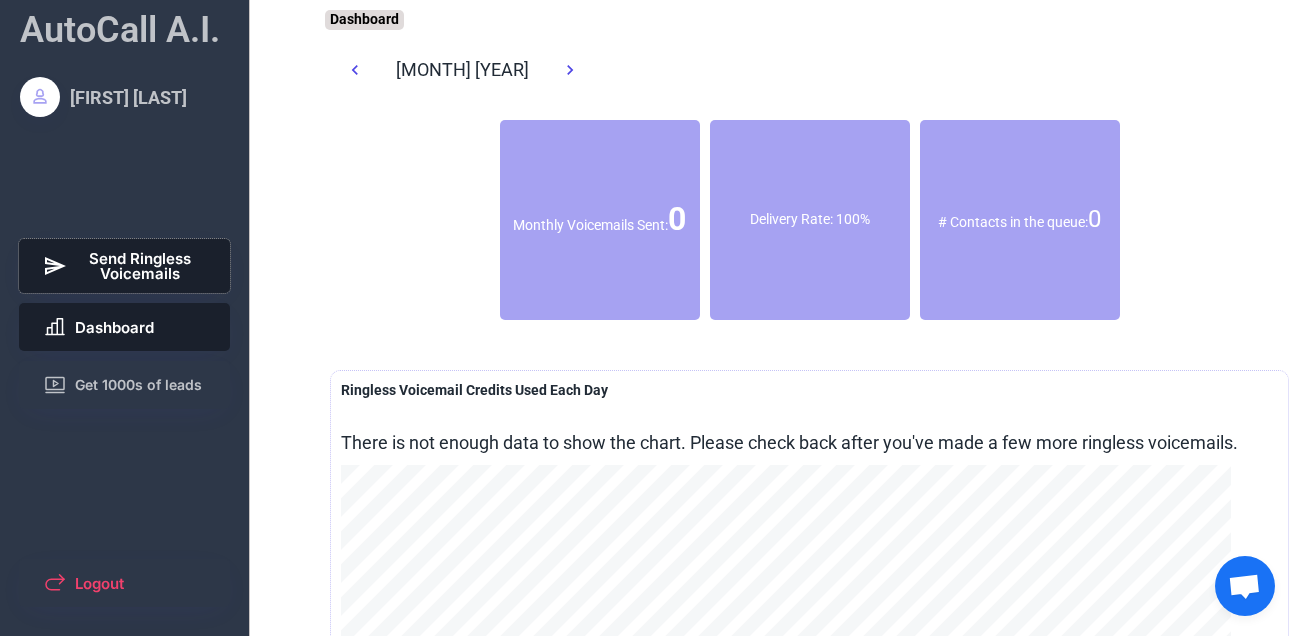 click on "Send Ringless Voicemails" at bounding box center [141, 266] 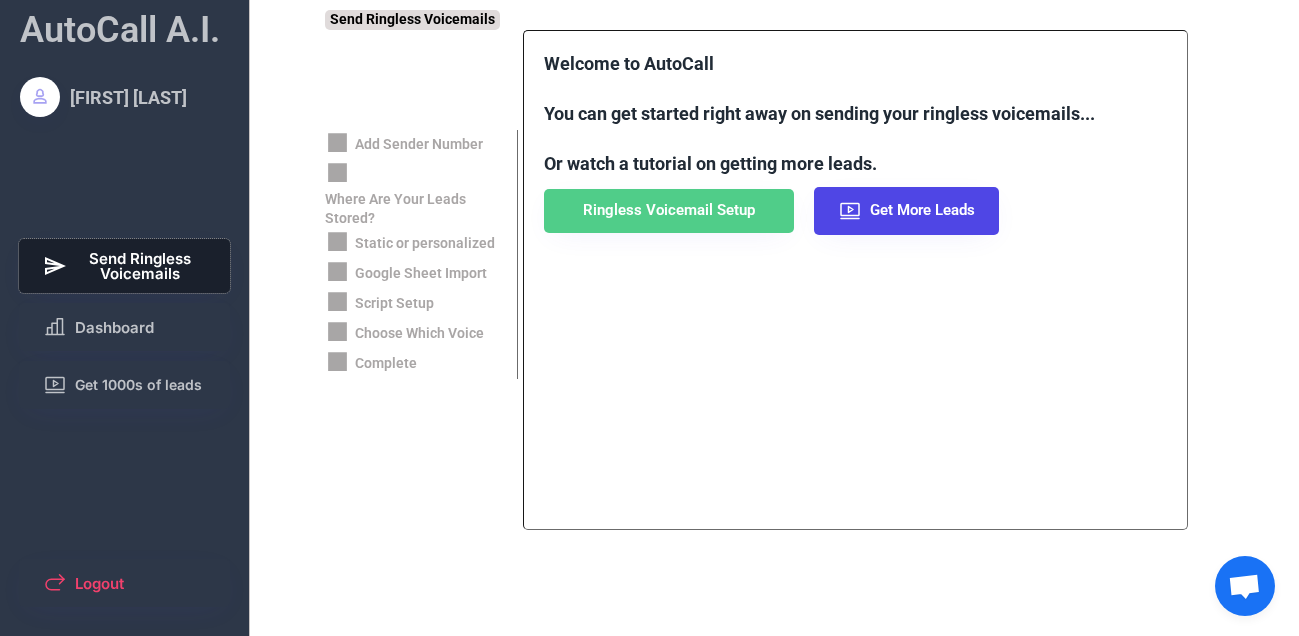 scroll, scrollTop: 61, scrollLeft: 0, axis: vertical 